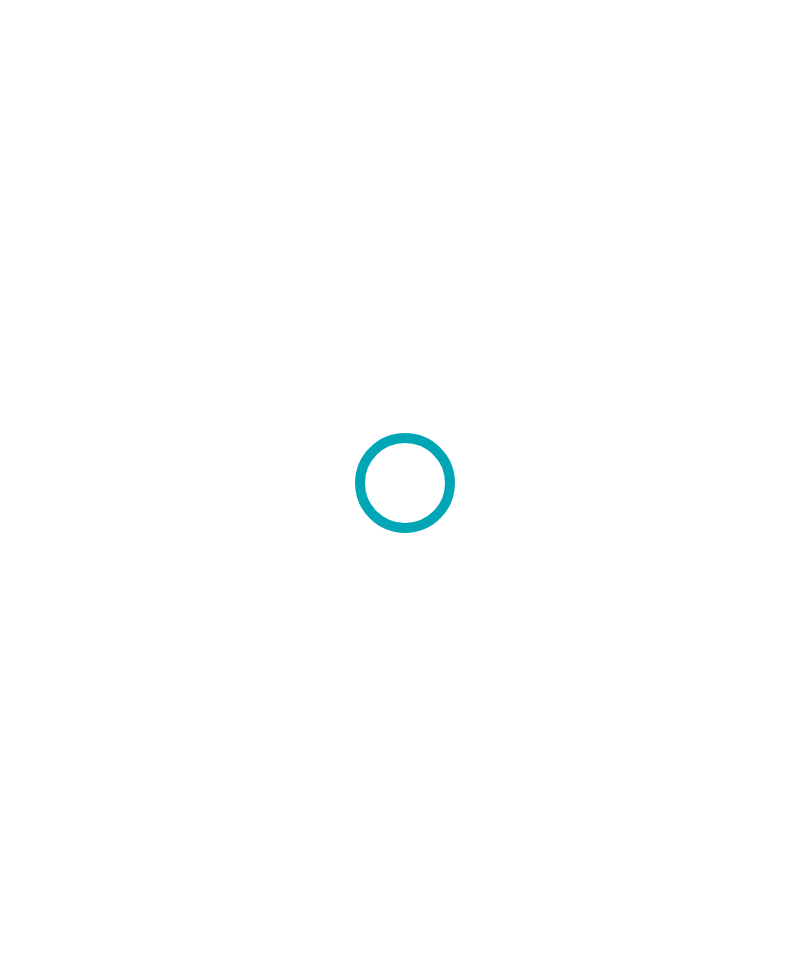 scroll, scrollTop: 0, scrollLeft: 0, axis: both 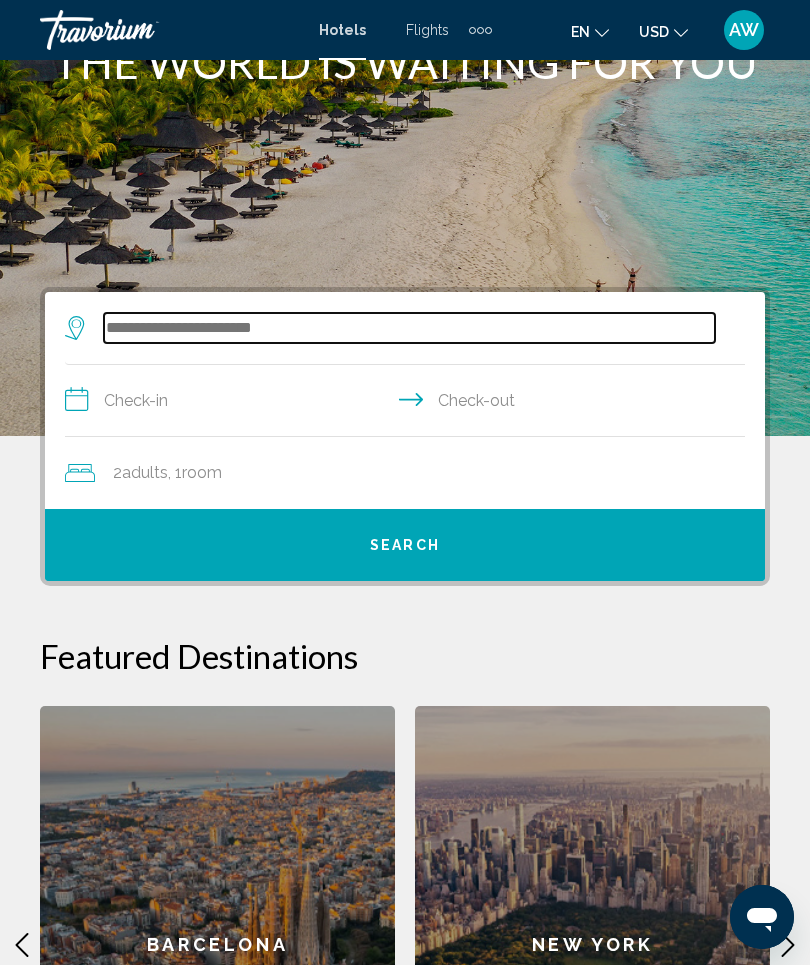 click at bounding box center (409, 328) 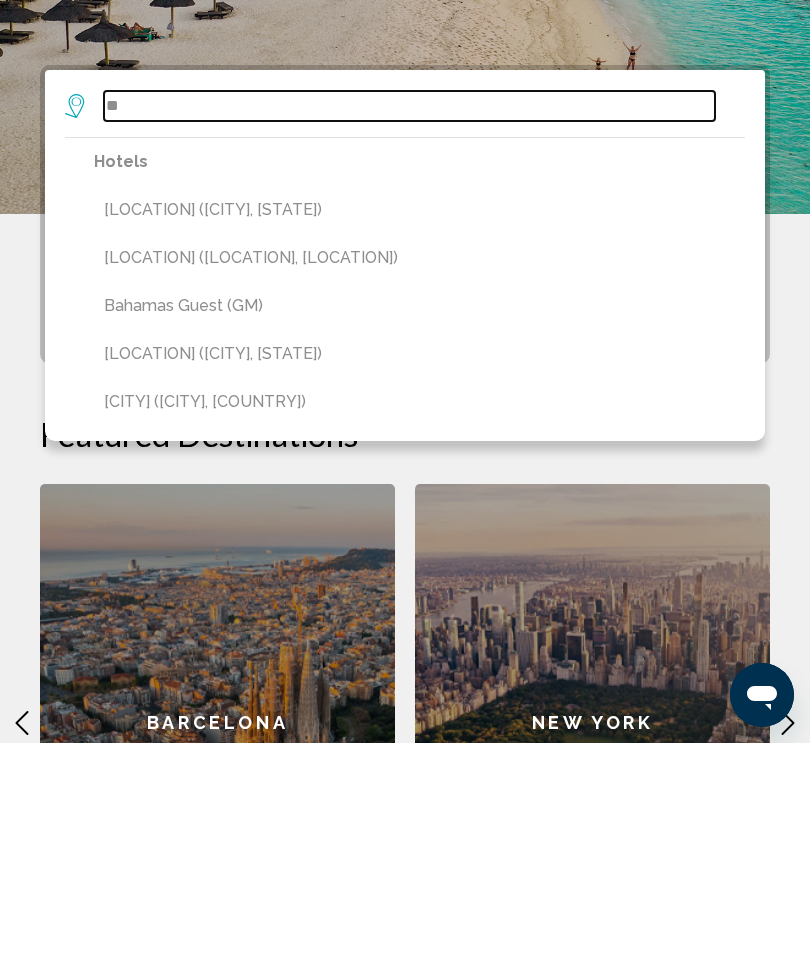 type on "*" 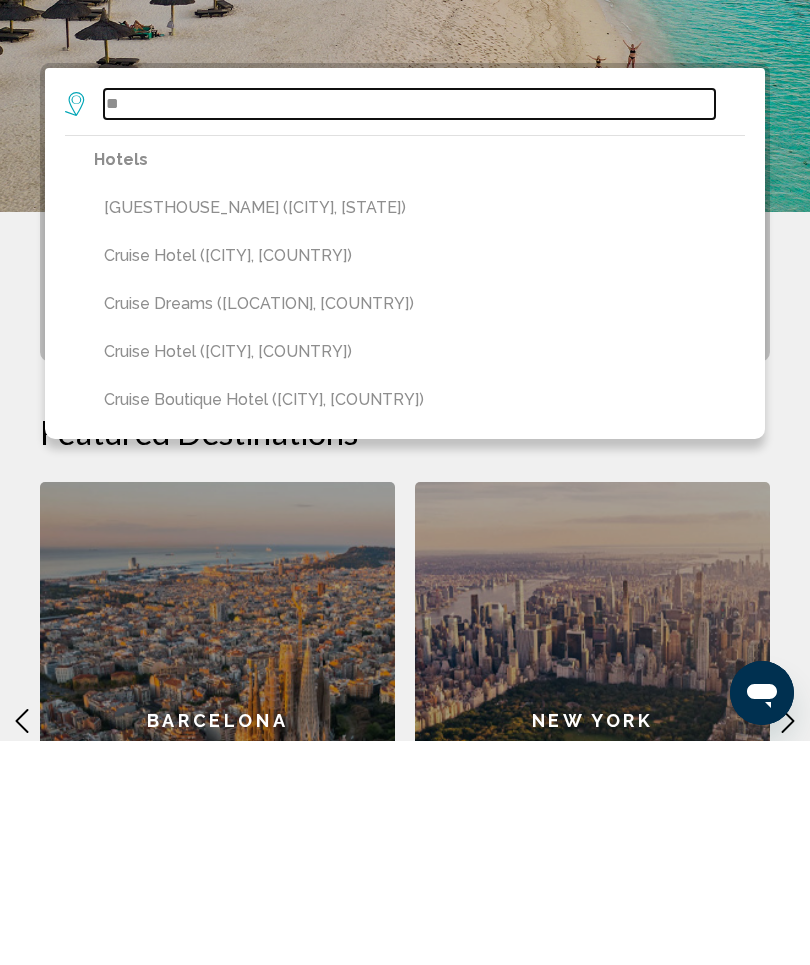 type on "*" 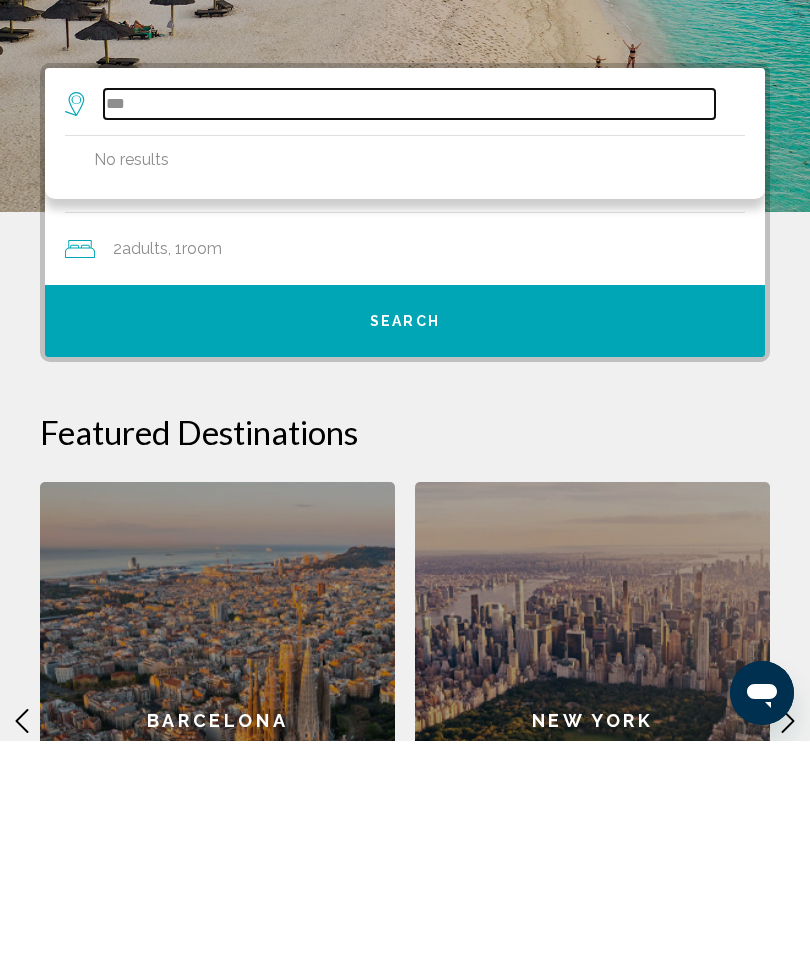 type on "*" 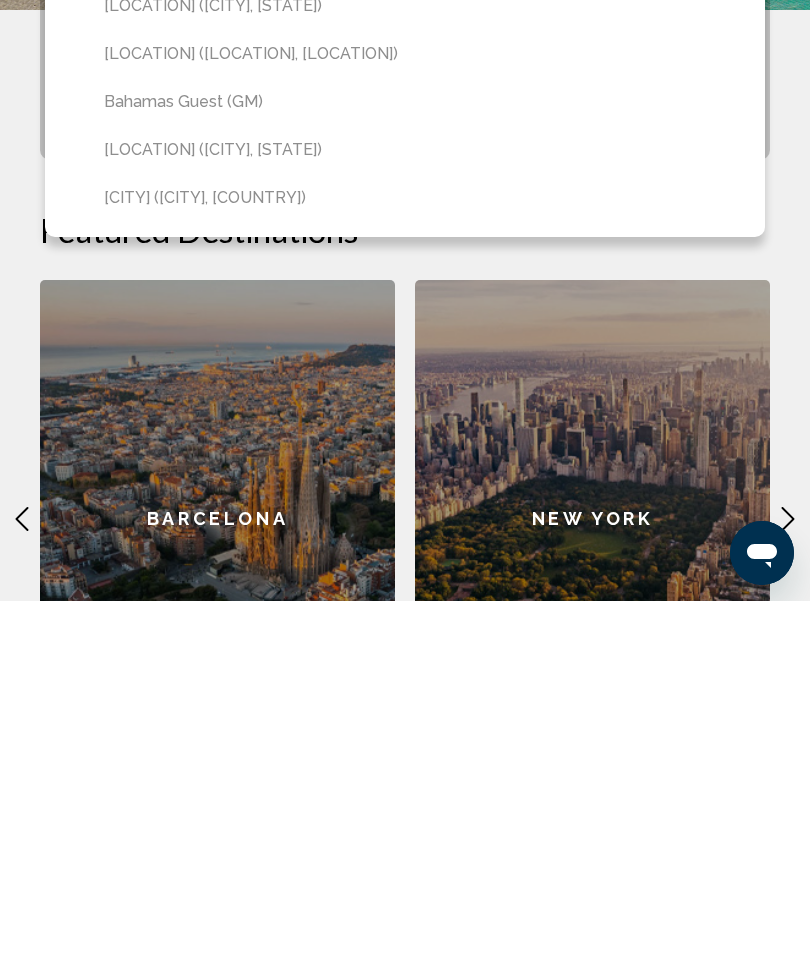 type on "*******" 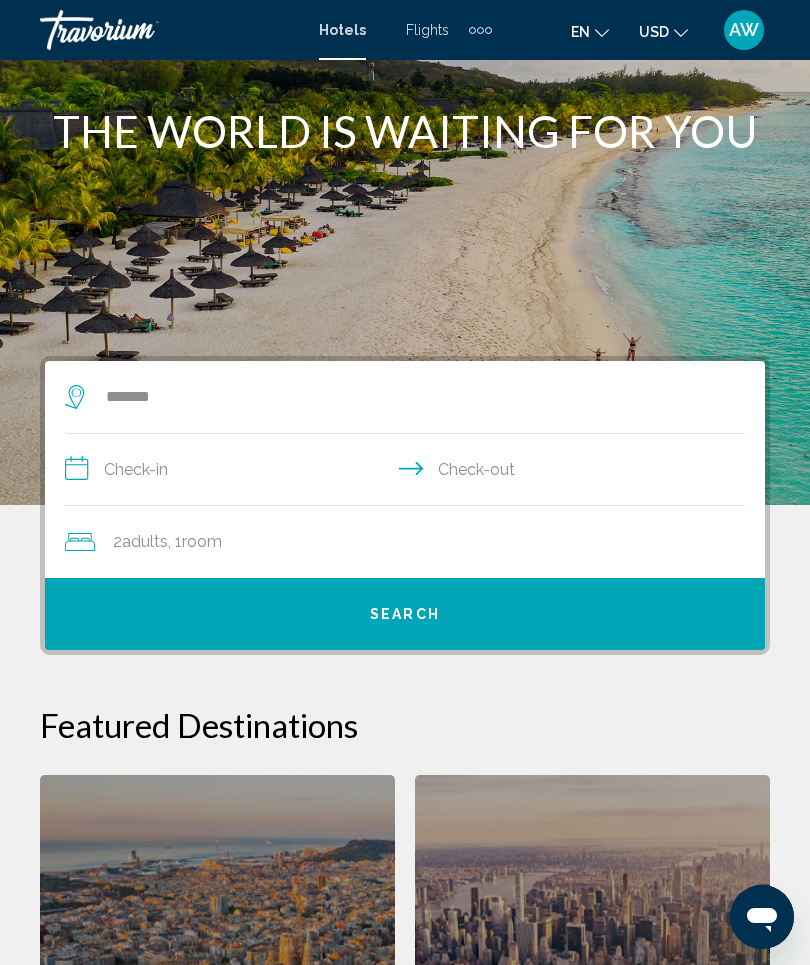scroll, scrollTop: 0, scrollLeft: 0, axis: both 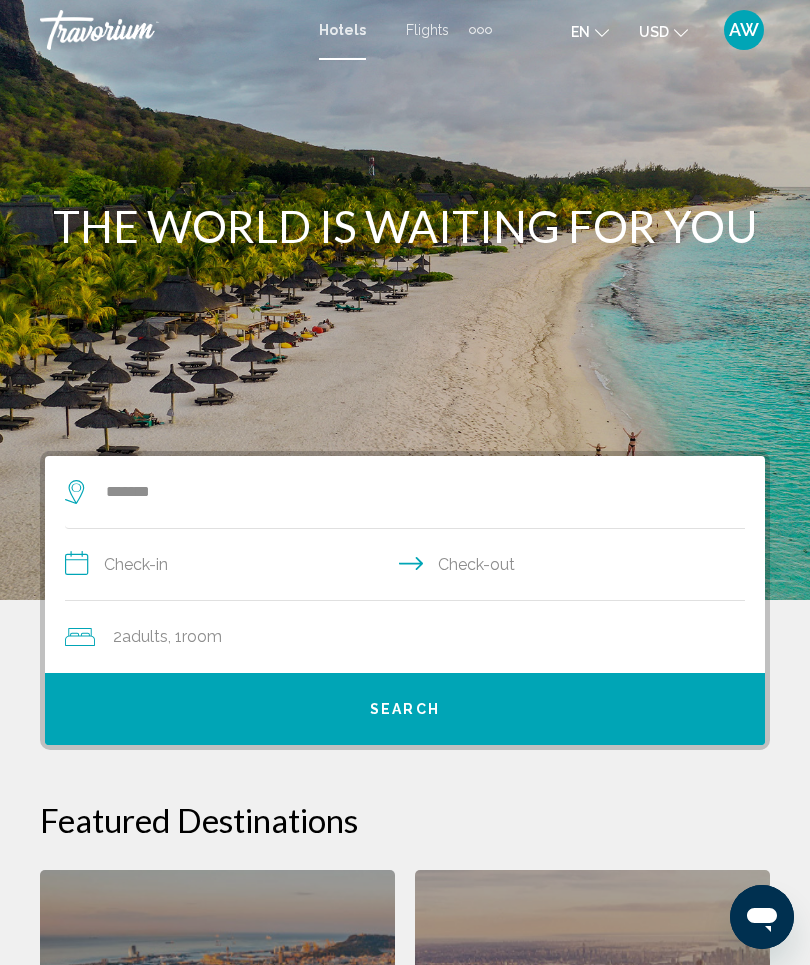 click at bounding box center (480, 30) 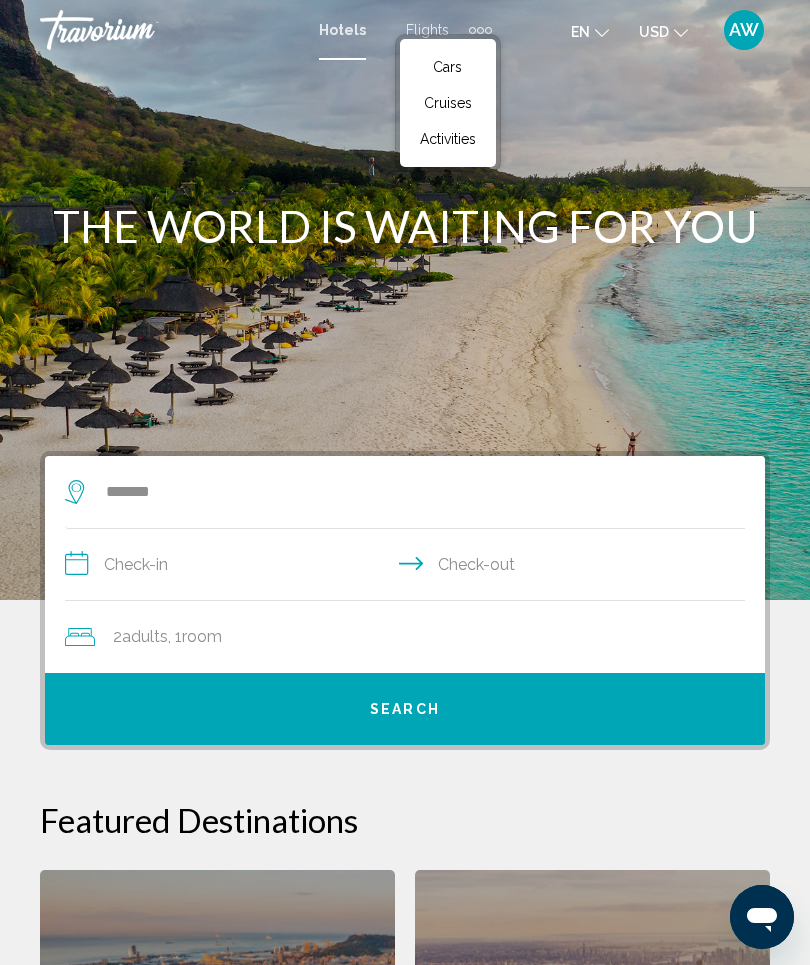 click on "Cruises" at bounding box center (448, 103) 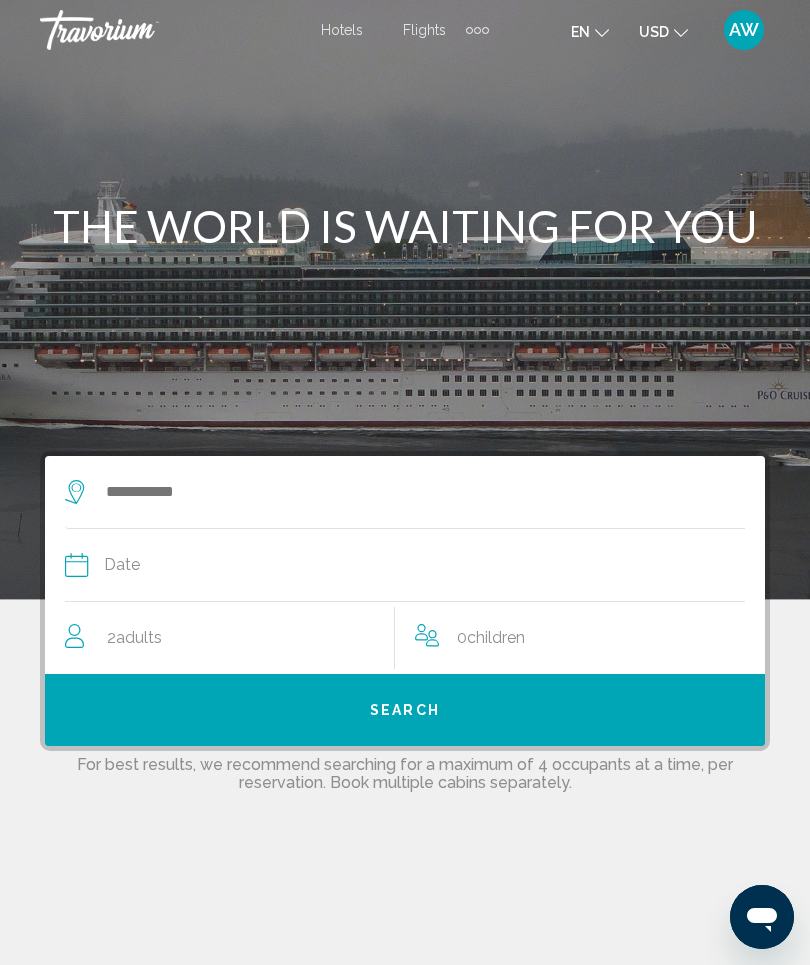 click on "Date" 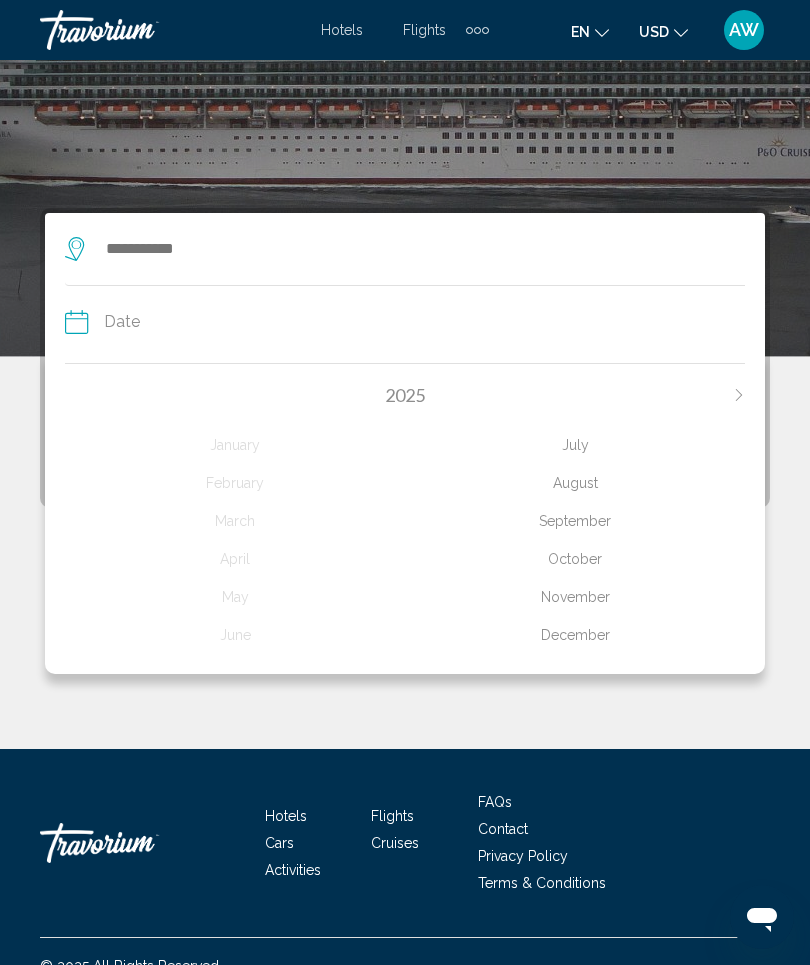 scroll, scrollTop: 272, scrollLeft: 0, axis: vertical 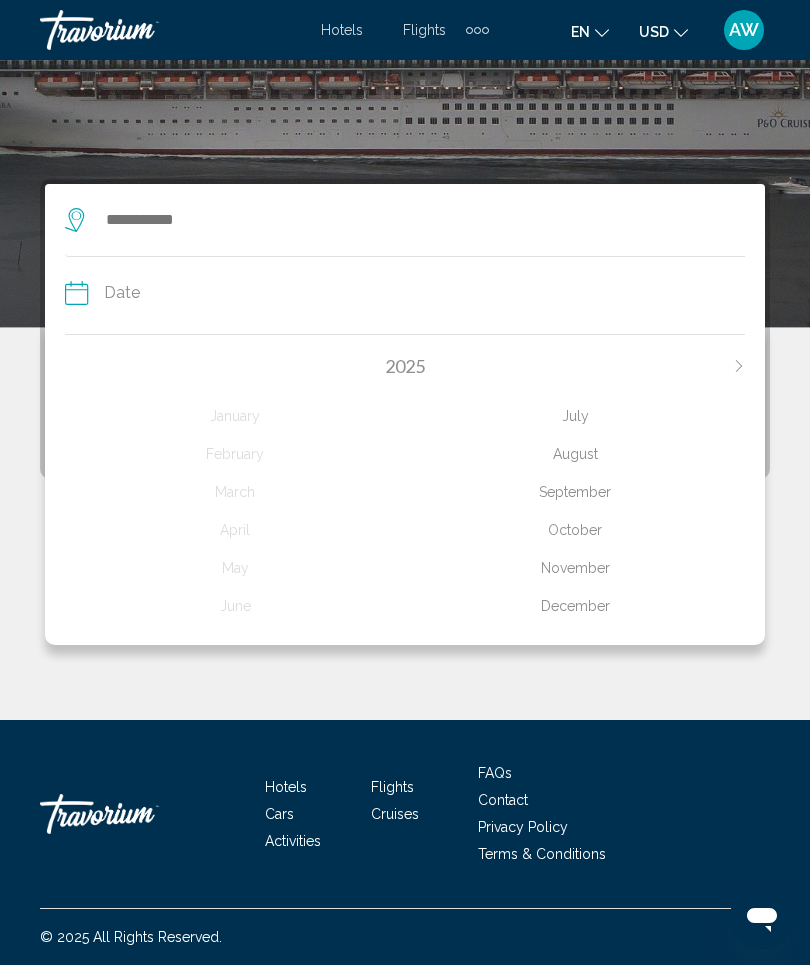 click on "September" 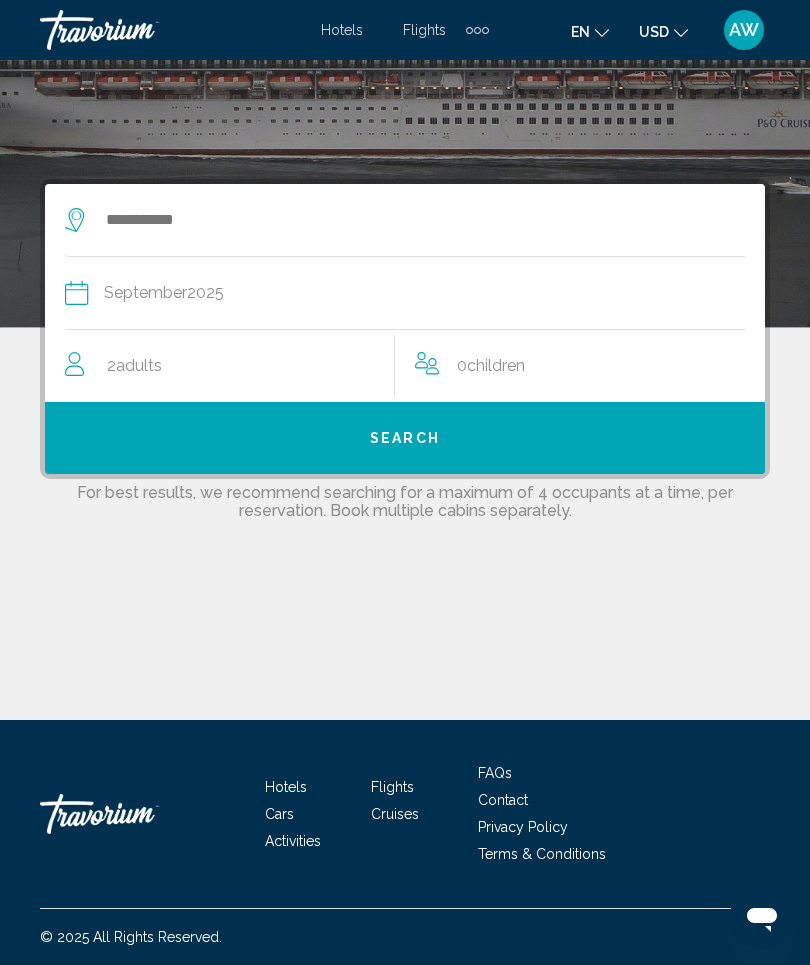 click on "Date [MONTH] [YEAR]" 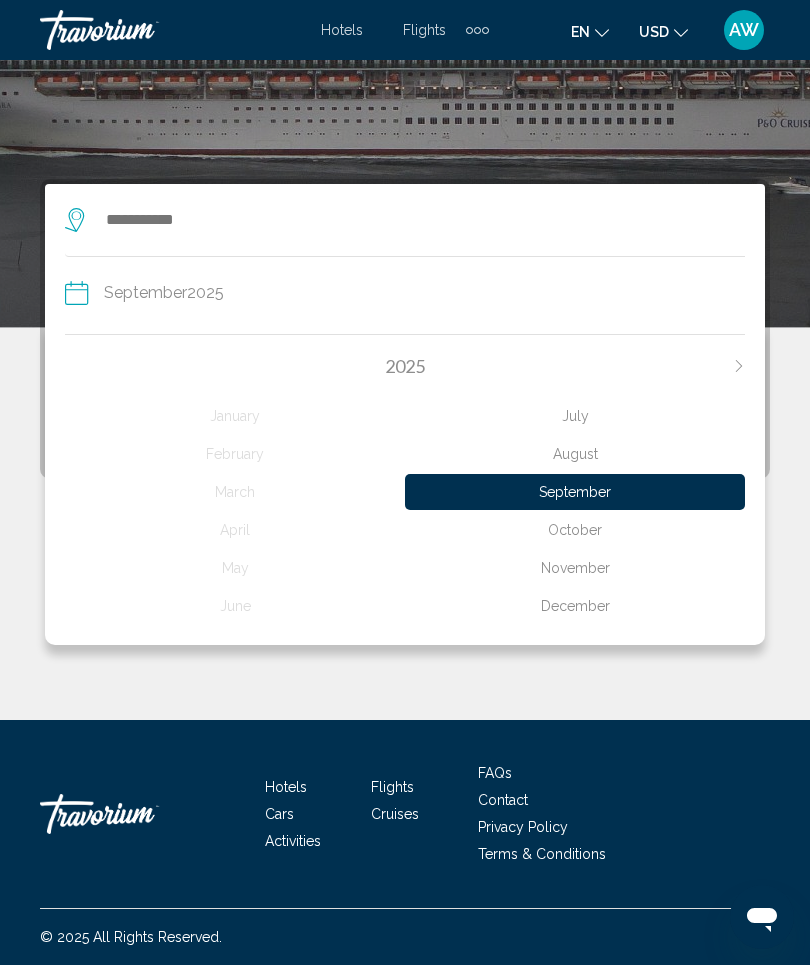 click on "September" 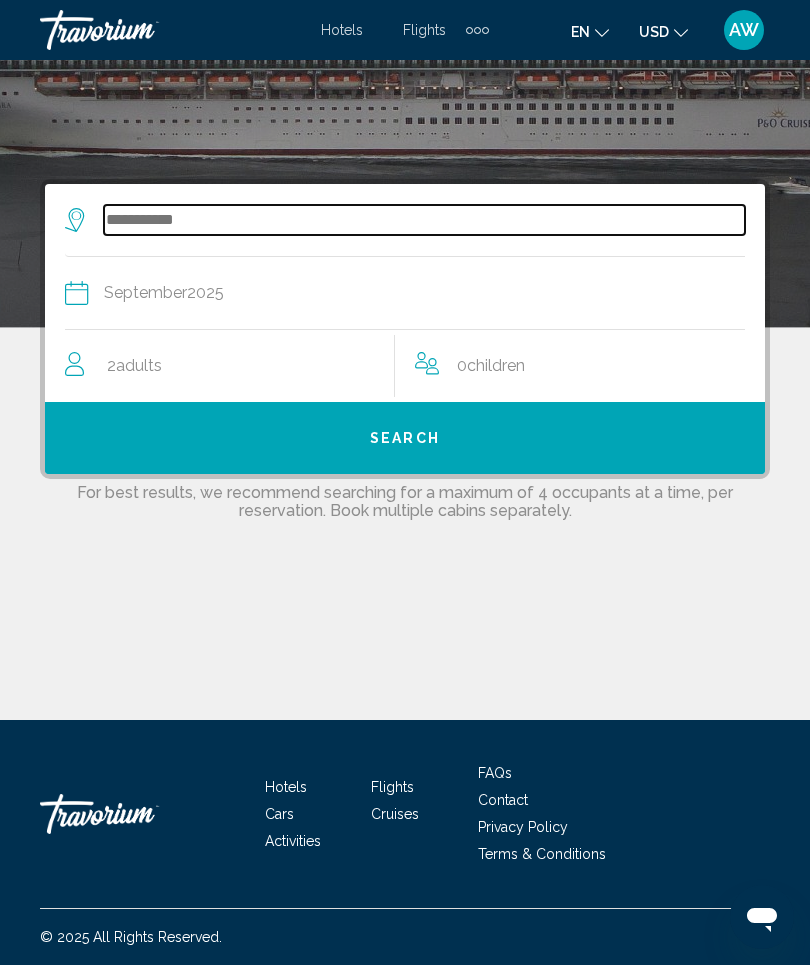 click at bounding box center [424, 220] 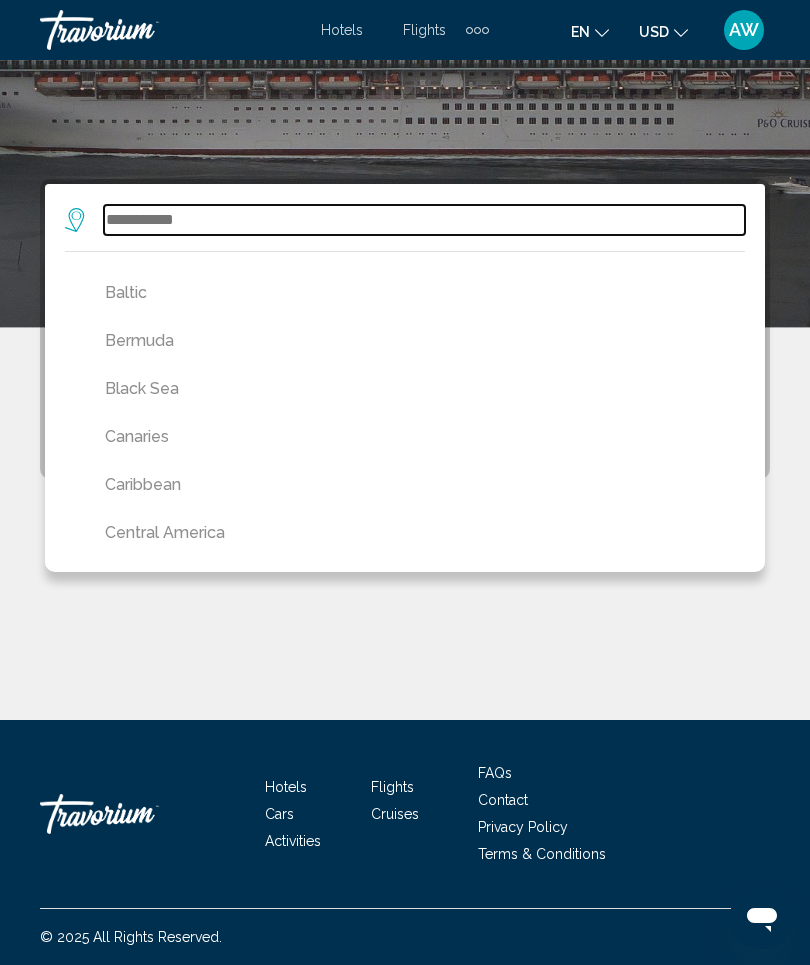 scroll, scrollTop: 285, scrollLeft: 0, axis: vertical 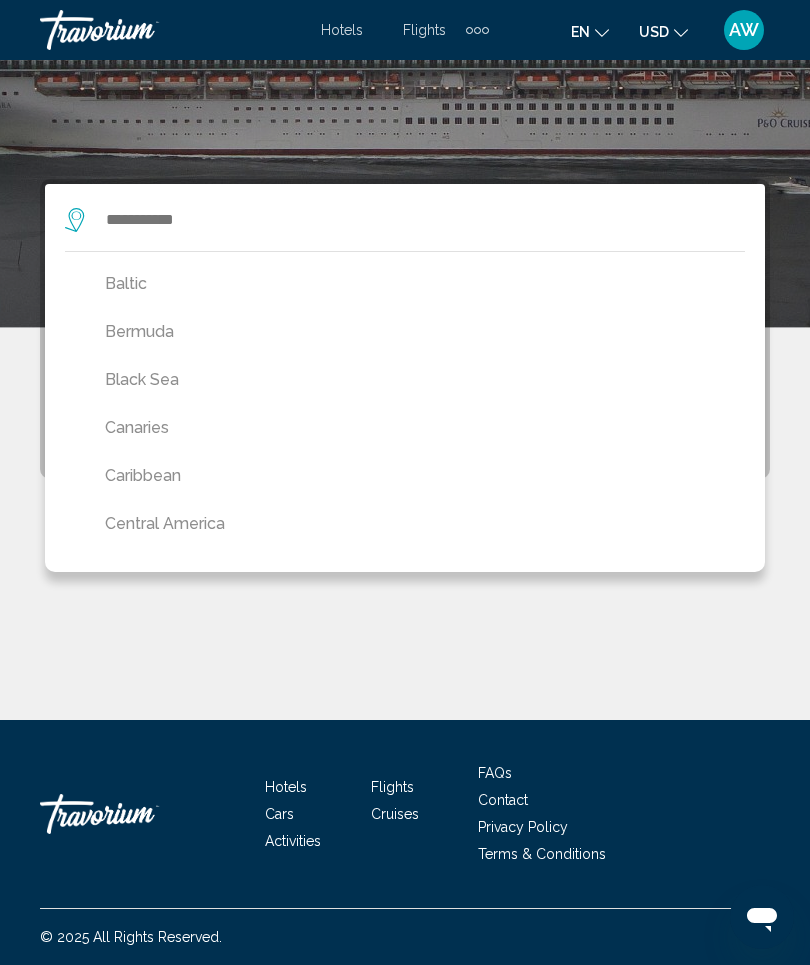 click on "Caribbean" at bounding box center [410, 476] 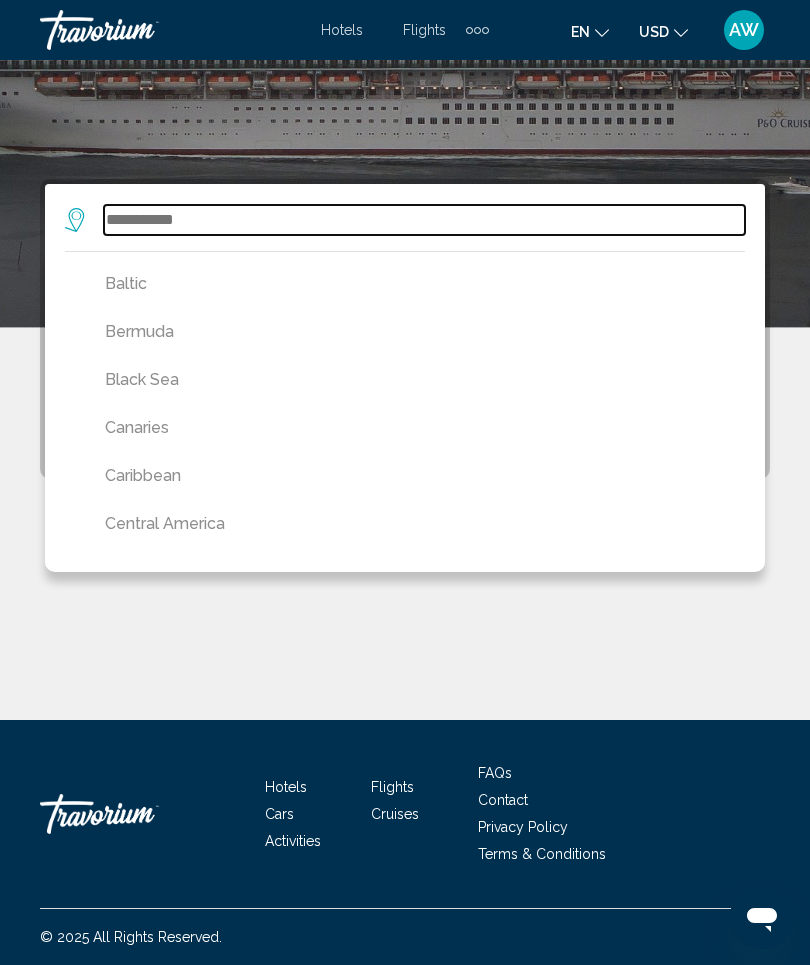 type on "*********" 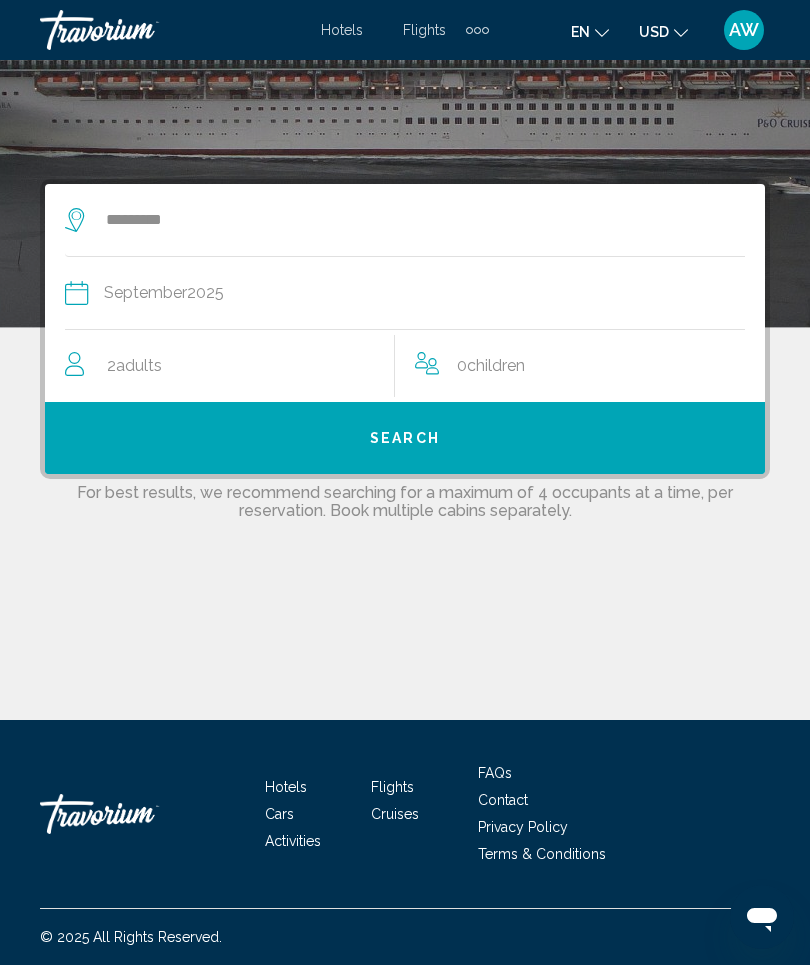 click on "Search" at bounding box center [405, 438] 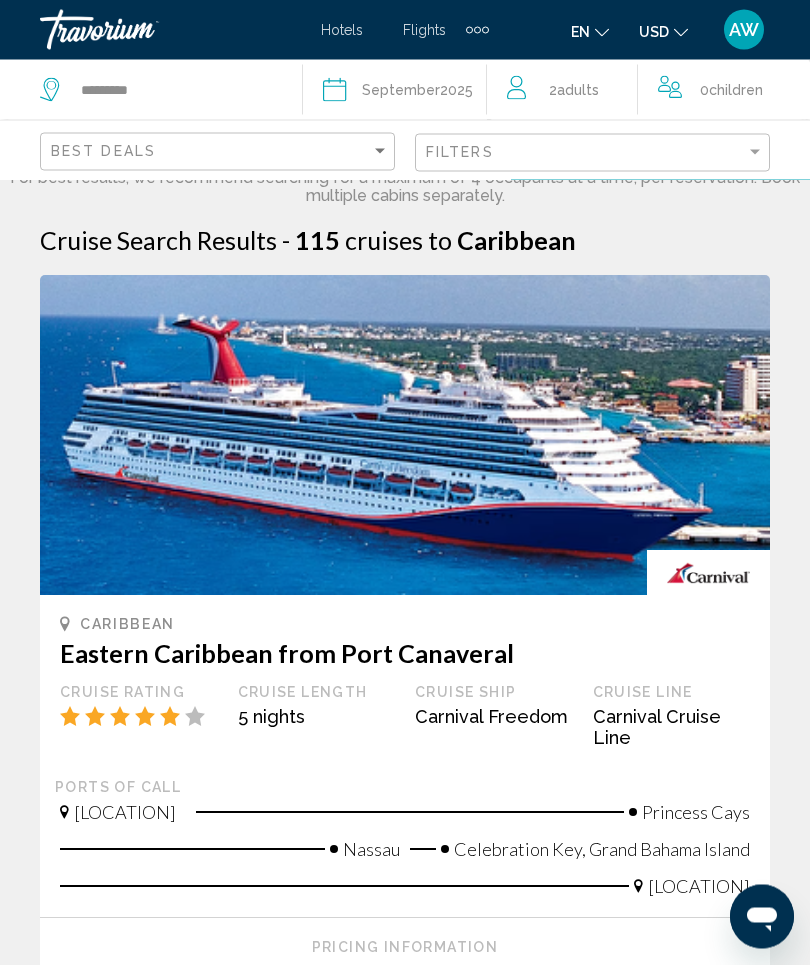 scroll, scrollTop: 0, scrollLeft: 0, axis: both 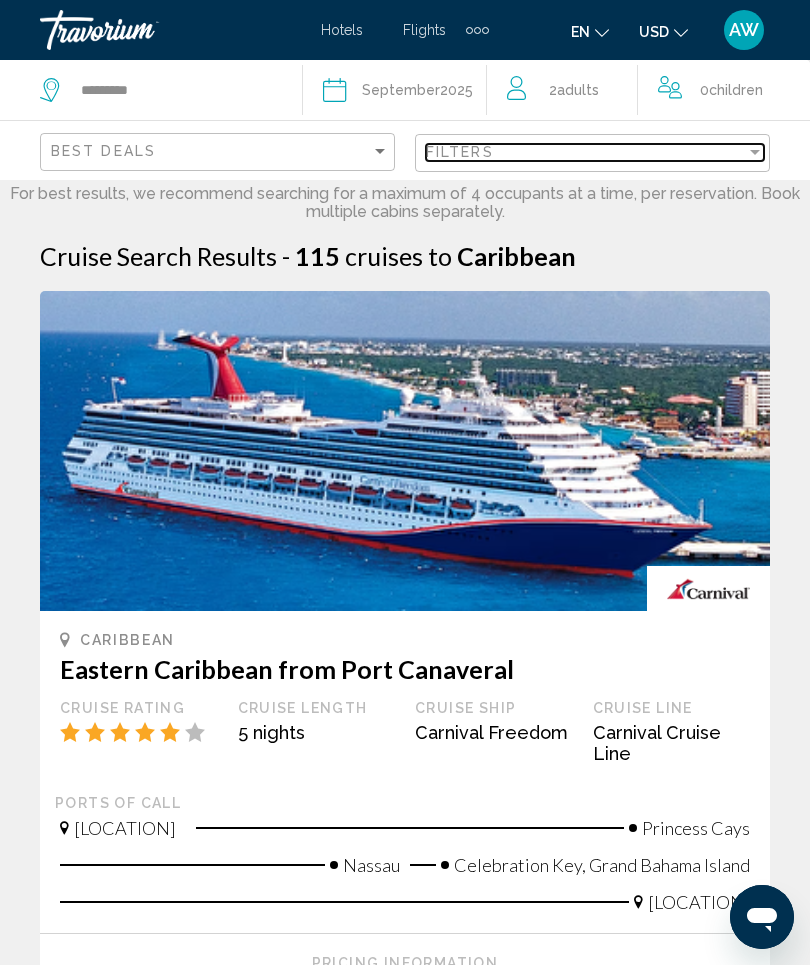 click on "Filters" at bounding box center (586, 152) 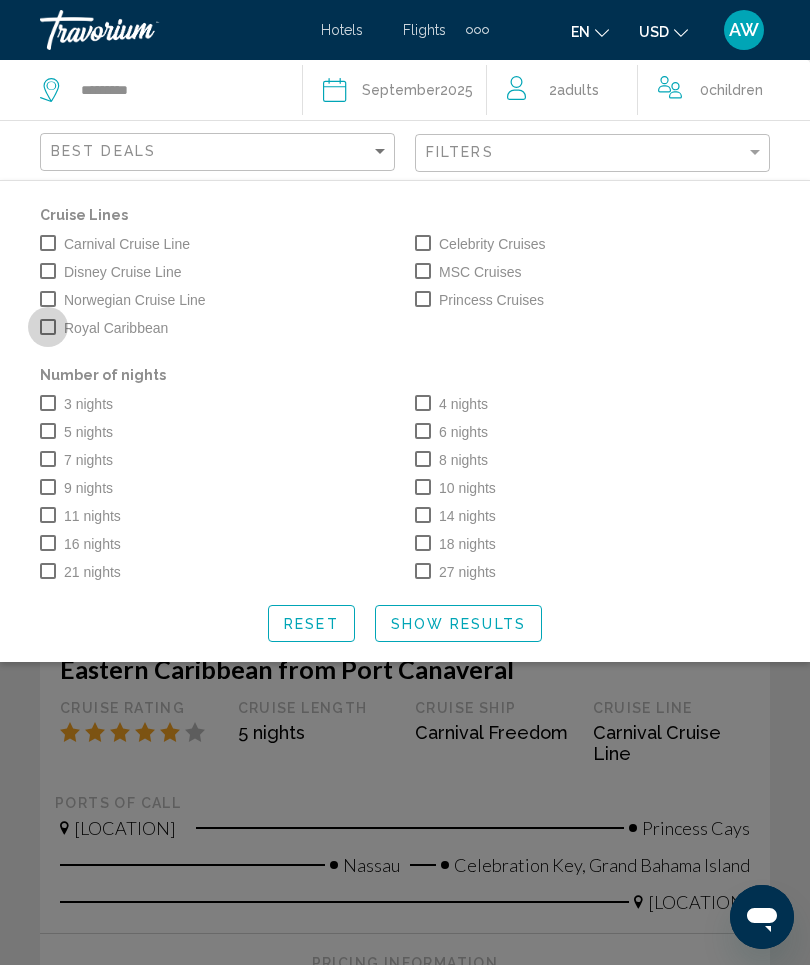 click on "Royal Caribbean" at bounding box center (104, 328) 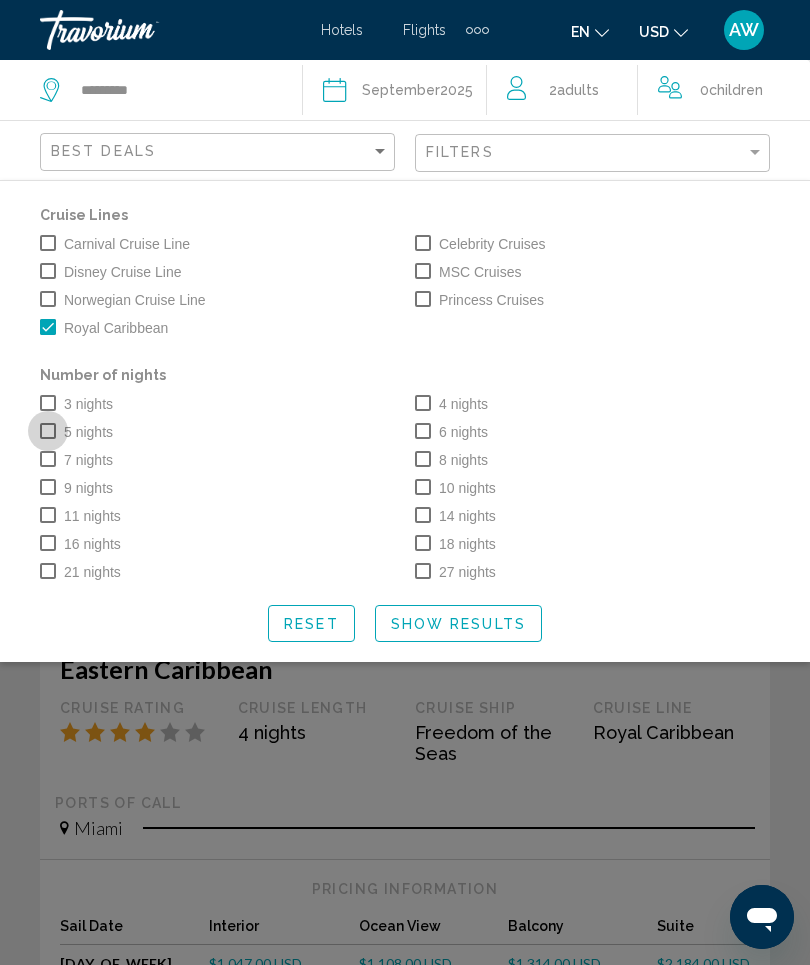click on "5 nights" at bounding box center (76, 432) 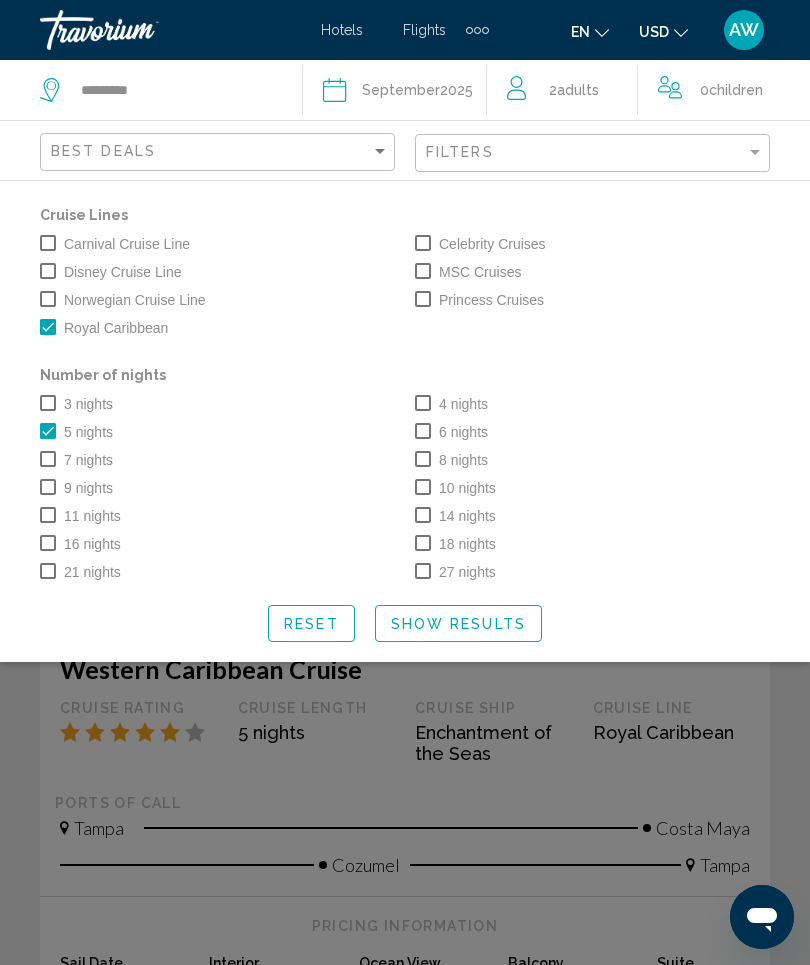 click on "Show Results" 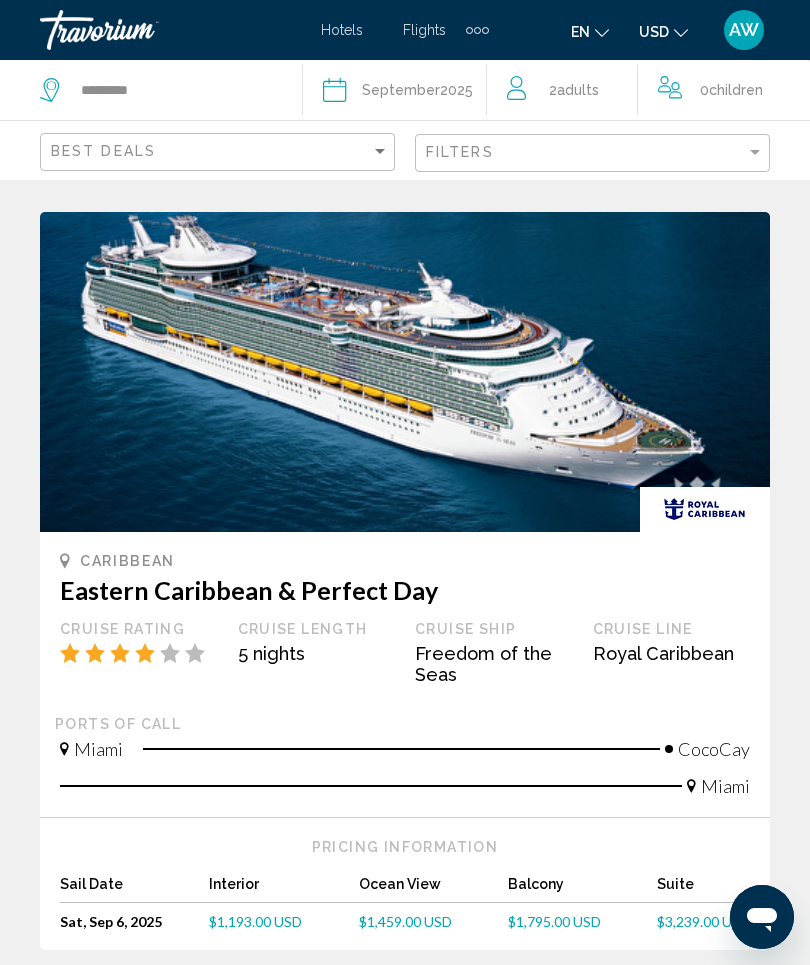 scroll, scrollTop: 4124, scrollLeft: 0, axis: vertical 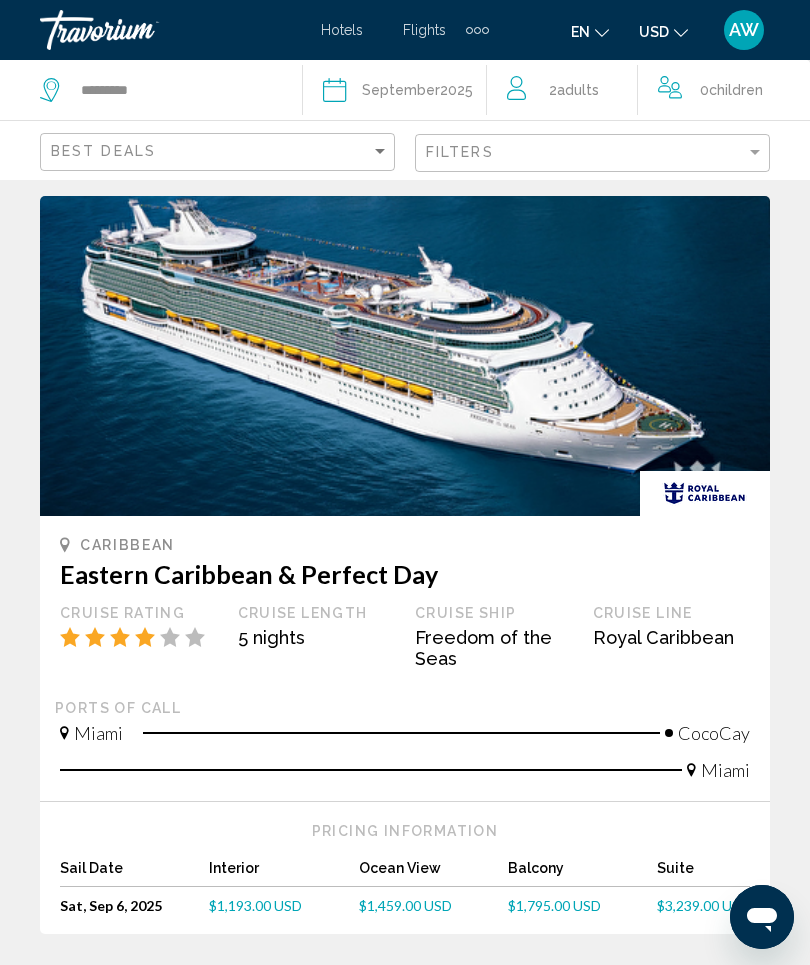 click on "page  2" at bounding box center (440, 994) 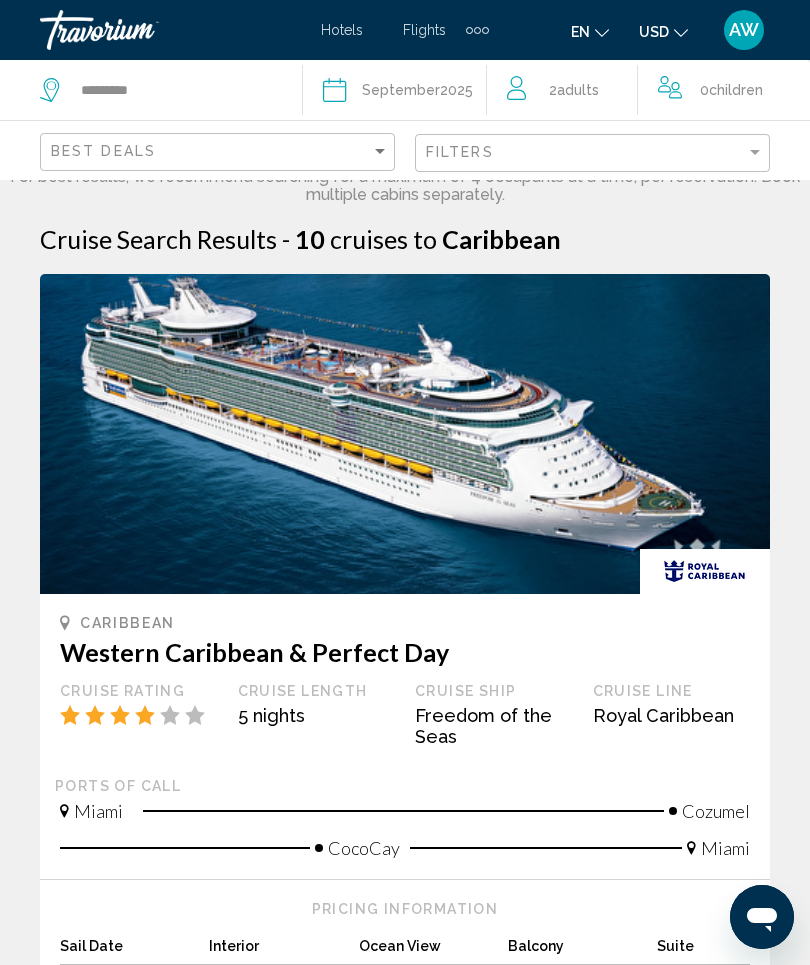 scroll, scrollTop: 0, scrollLeft: 0, axis: both 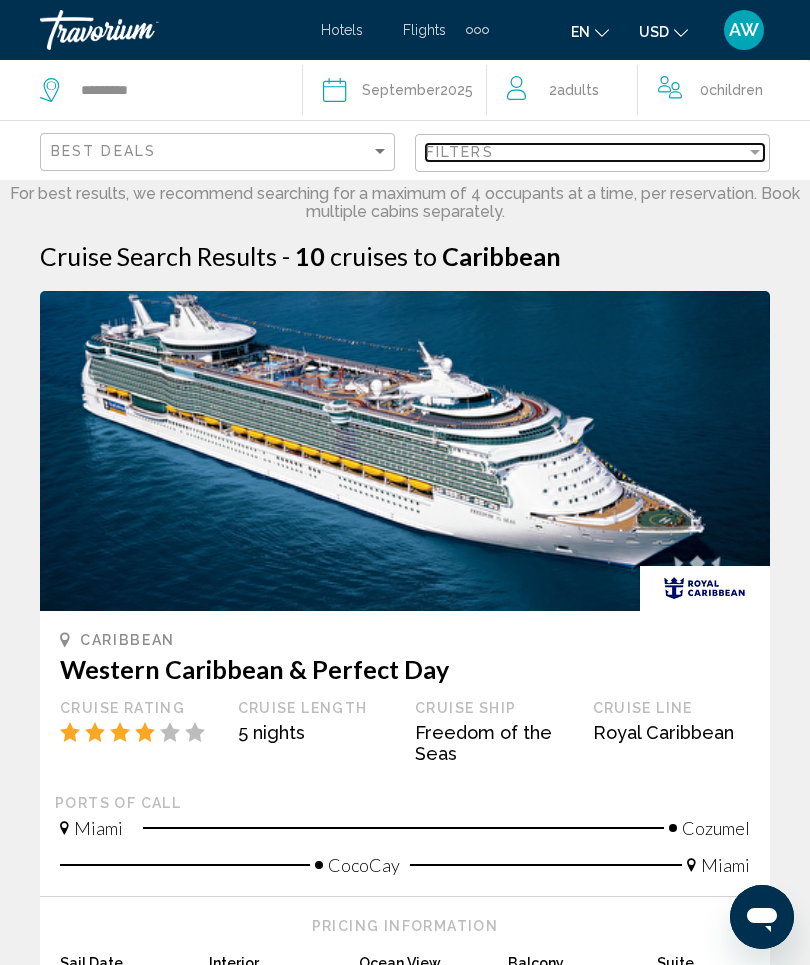 click on "Filters" at bounding box center [586, 152] 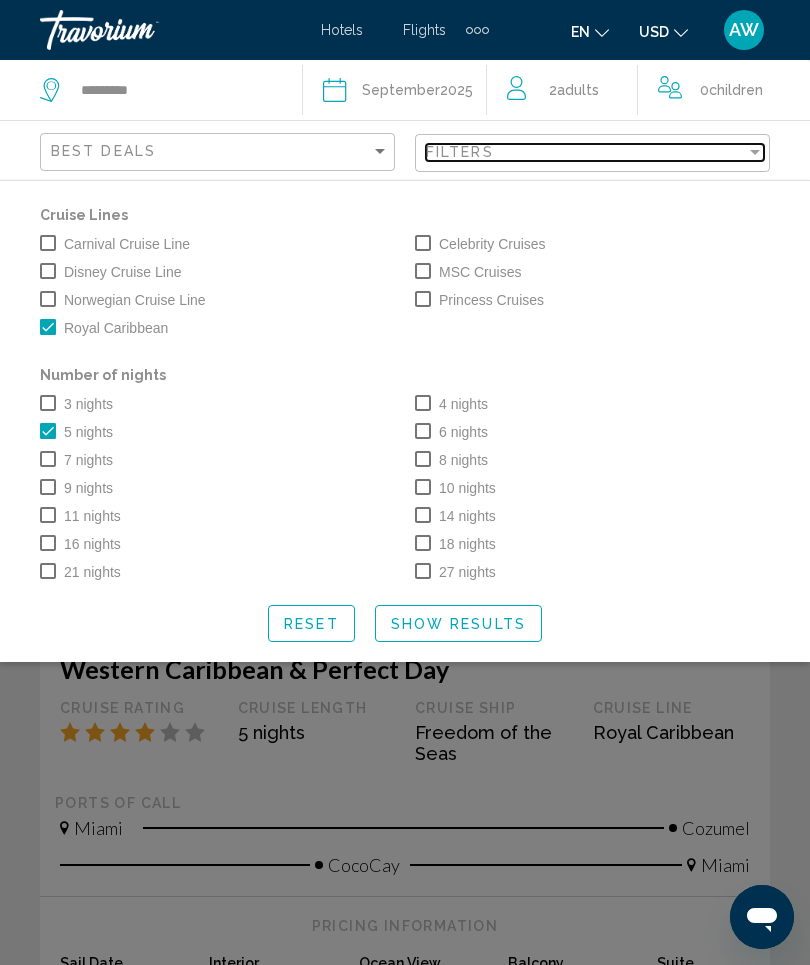 click at bounding box center [755, 152] 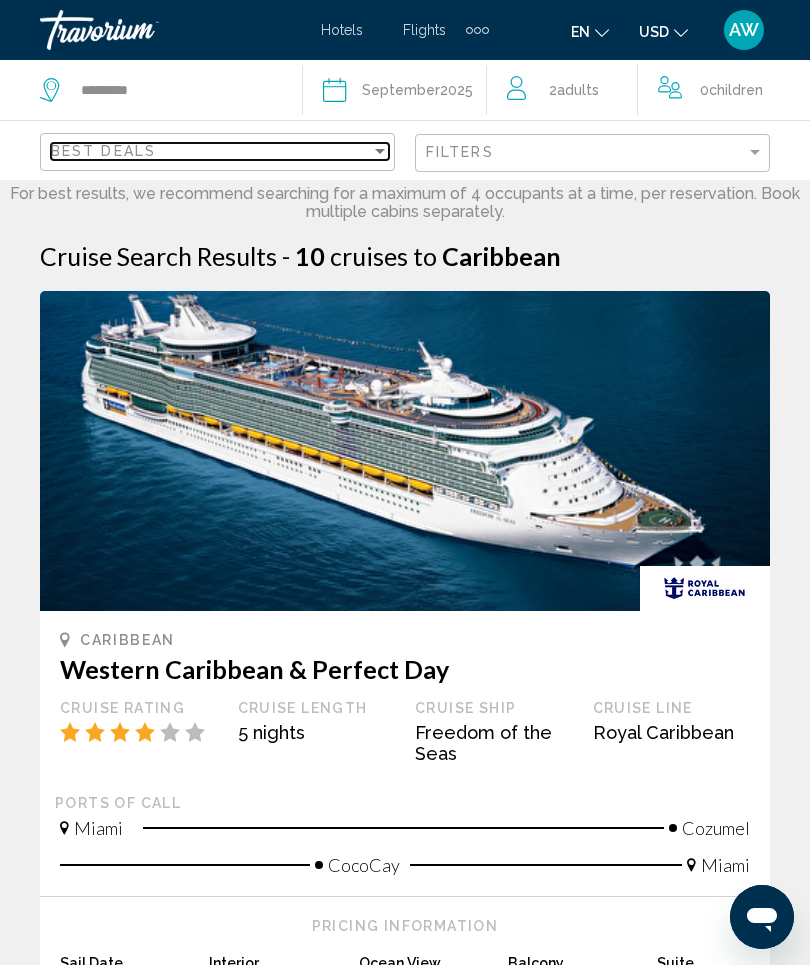 click on "Best Deals" at bounding box center [211, 151] 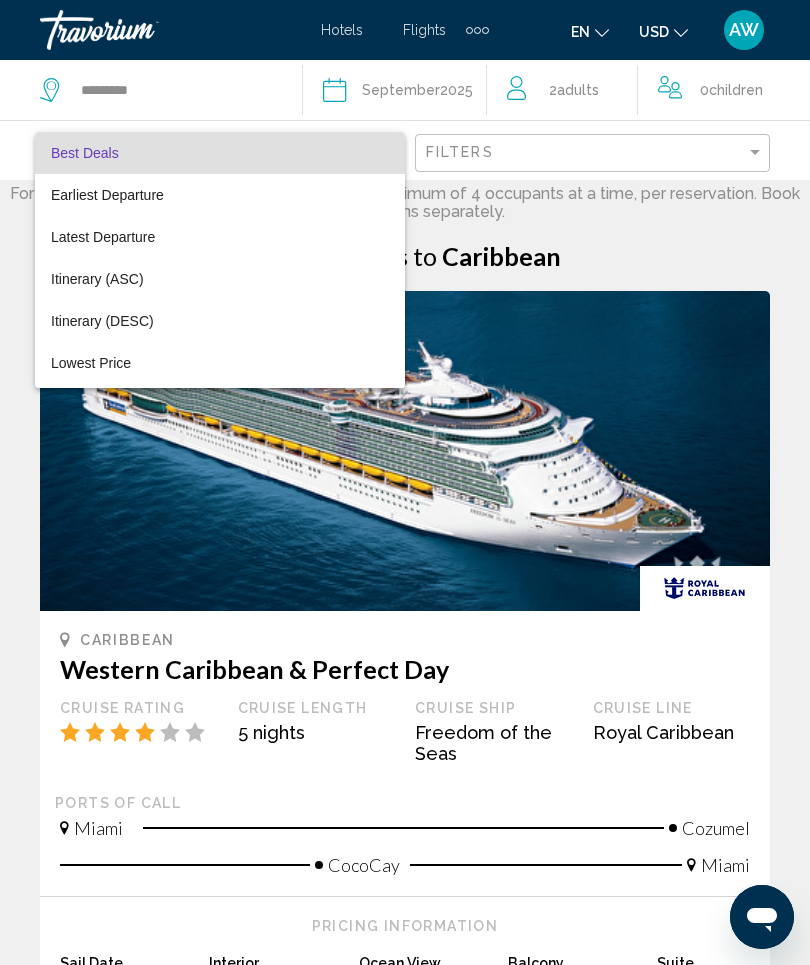 click at bounding box center (405, 482) 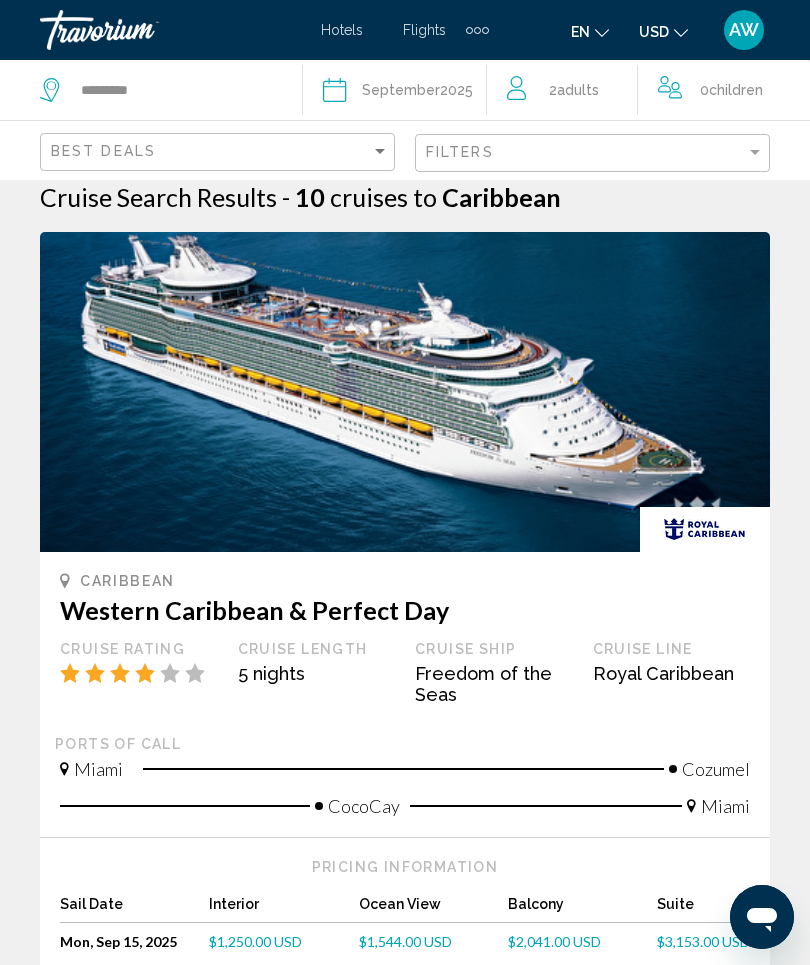 scroll, scrollTop: 0, scrollLeft: 0, axis: both 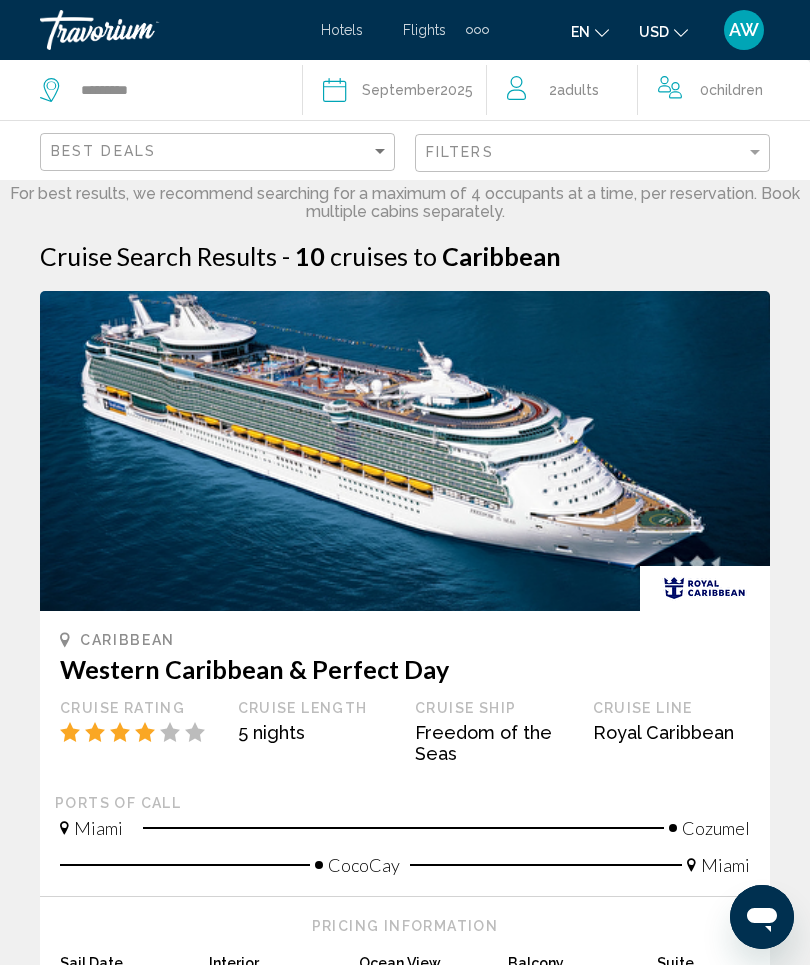 click on "September" 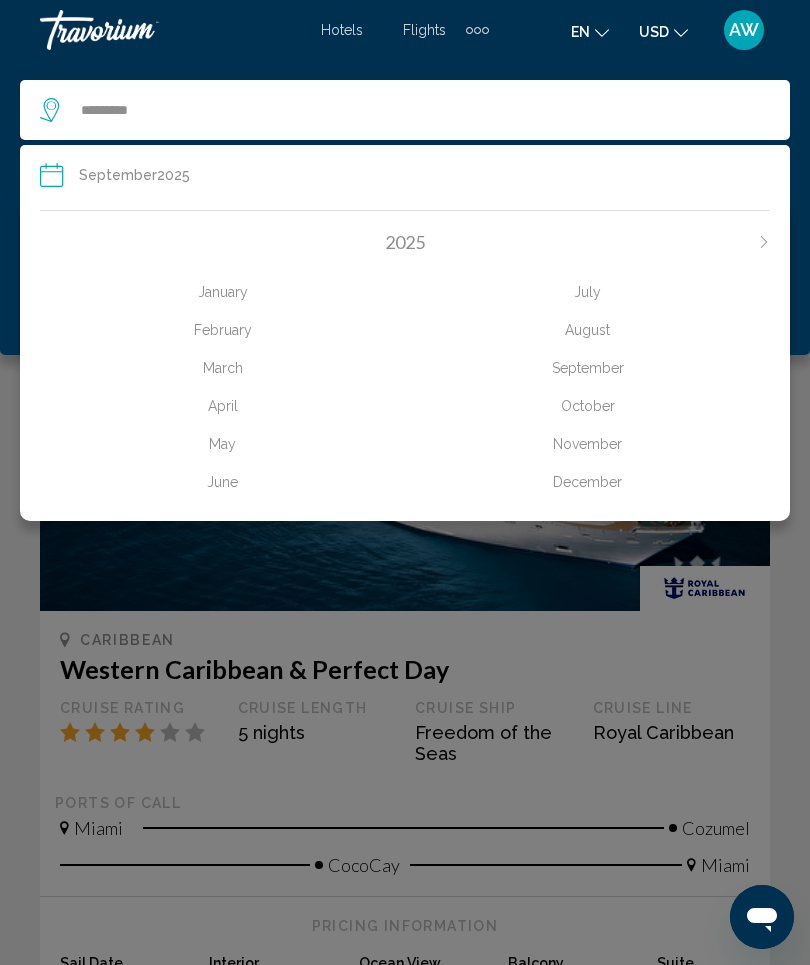 click on "October" 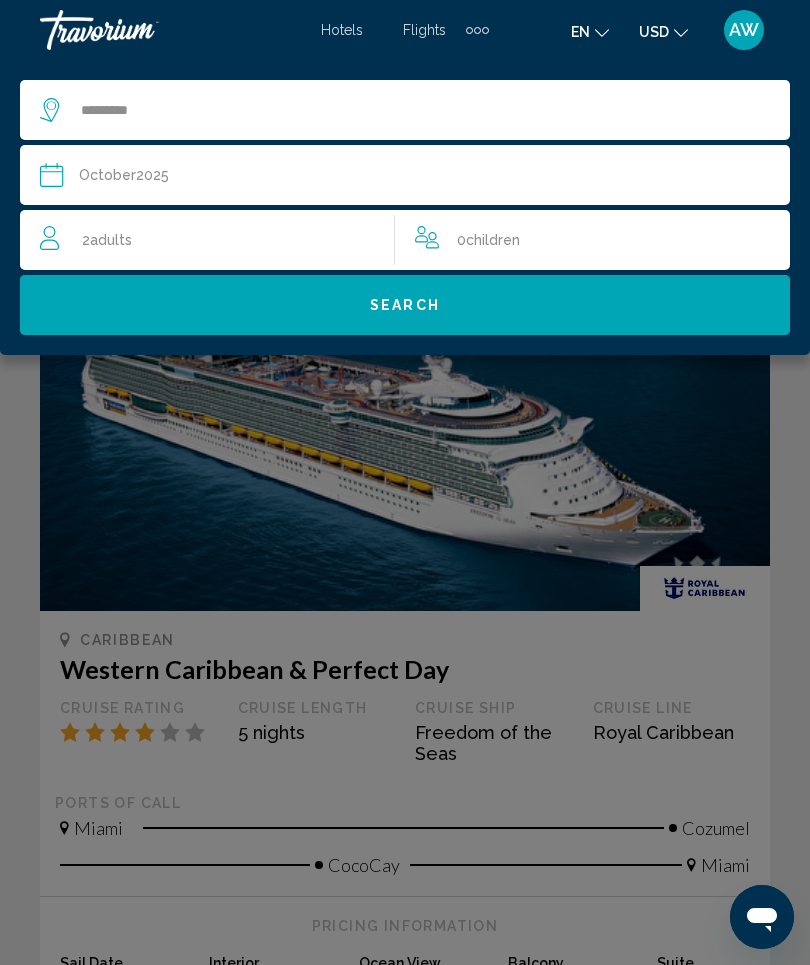click on "Search" 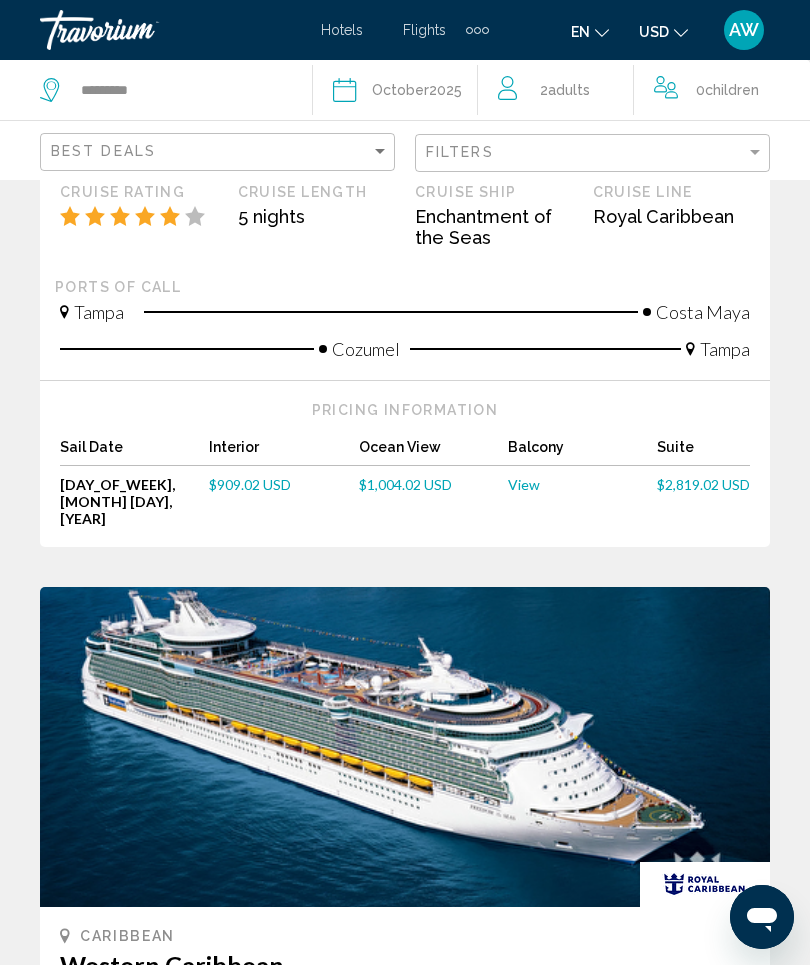 scroll, scrollTop: 405, scrollLeft: 0, axis: vertical 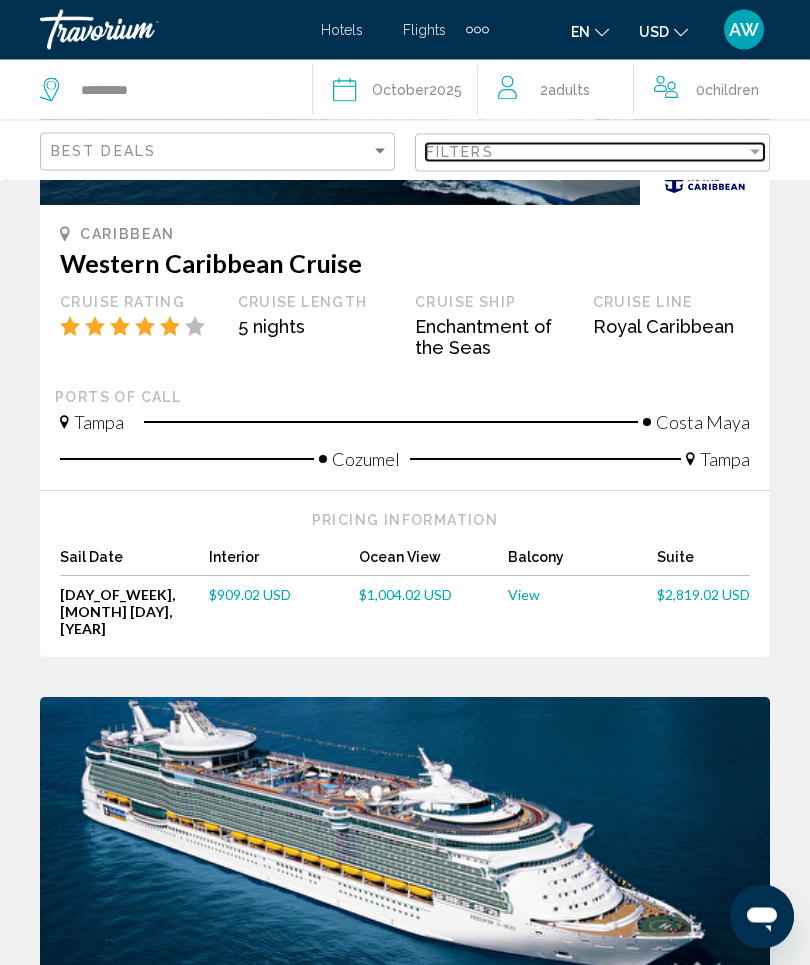 click at bounding box center (755, 152) 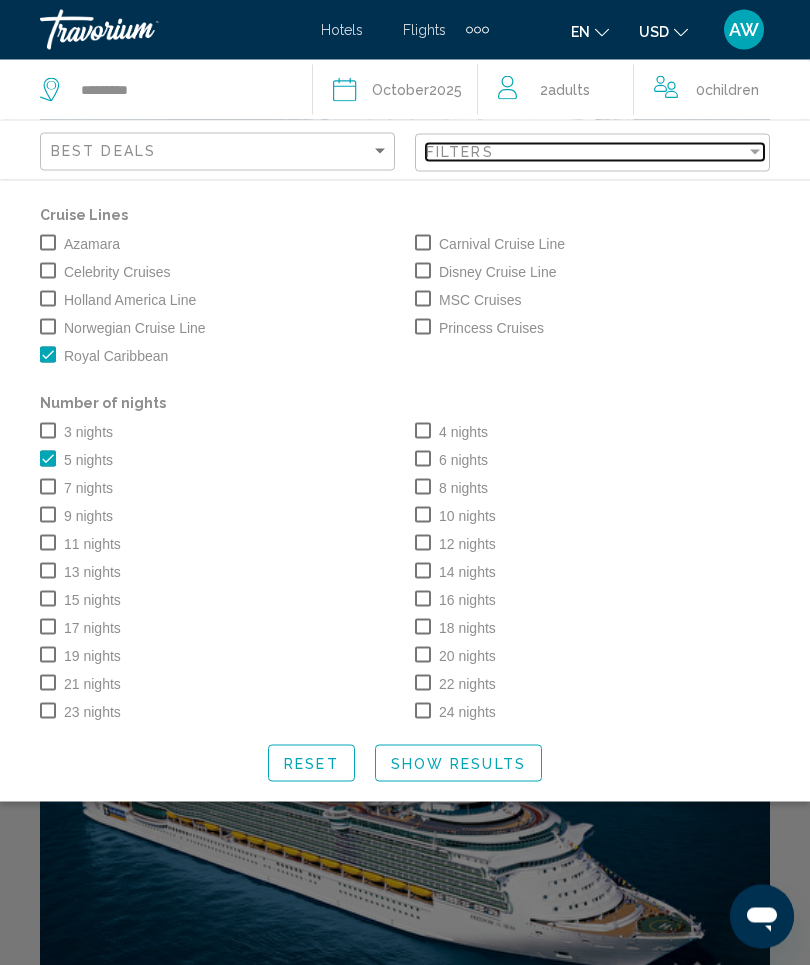 scroll, scrollTop: 406, scrollLeft: 0, axis: vertical 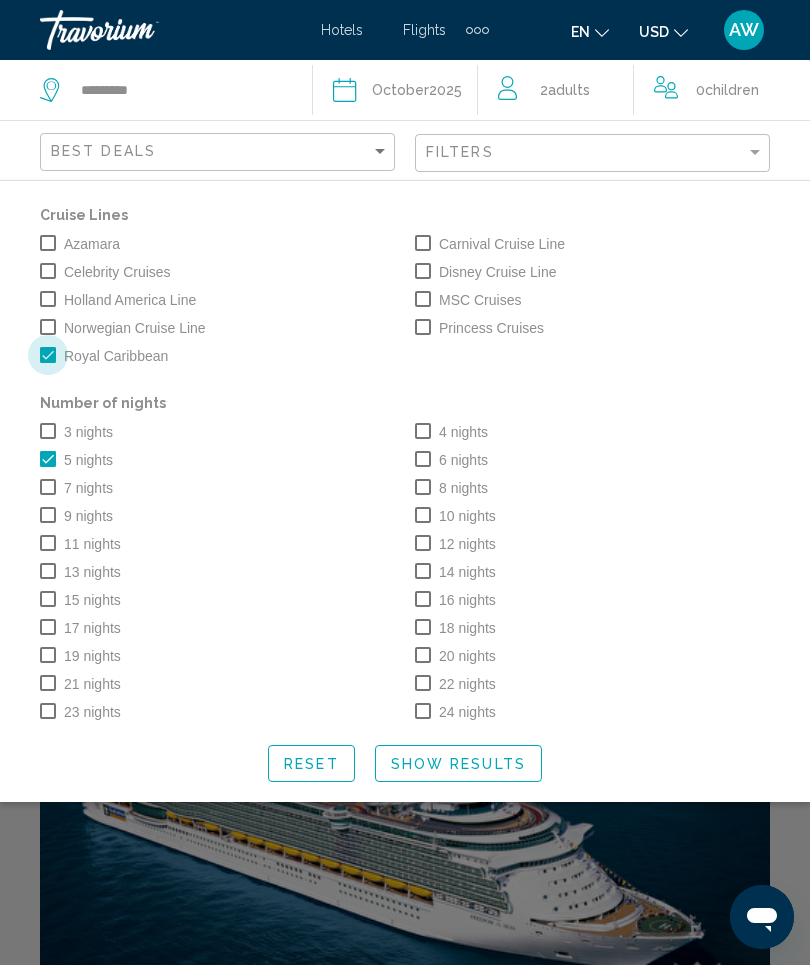 click at bounding box center (48, 355) 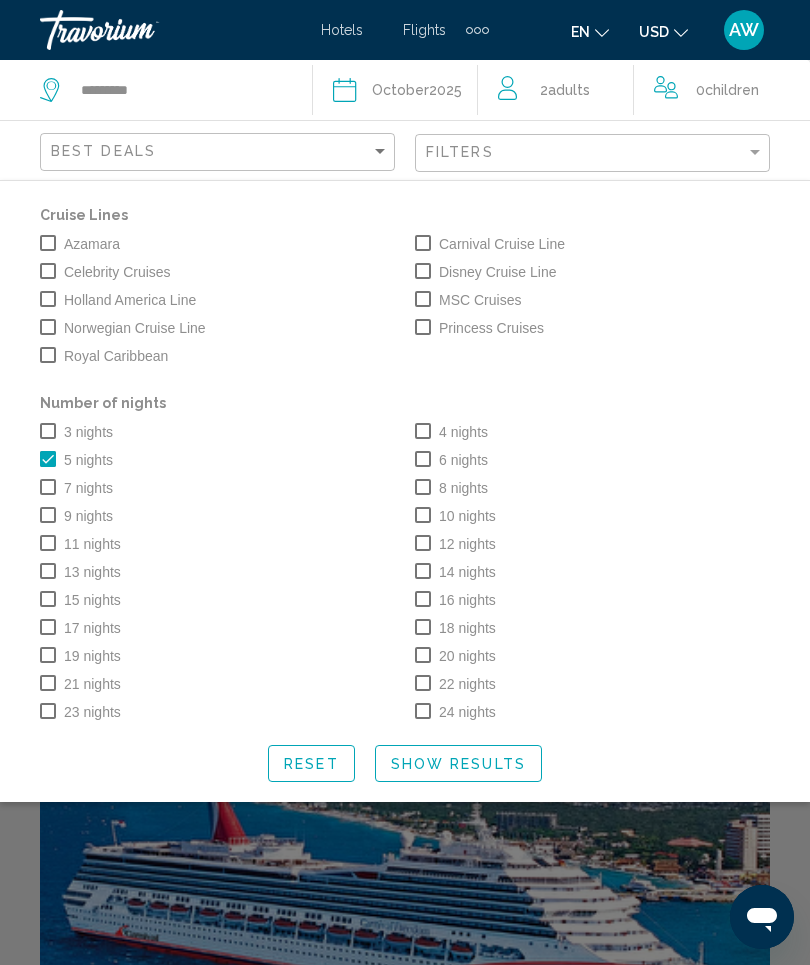 click at bounding box center [423, 271] 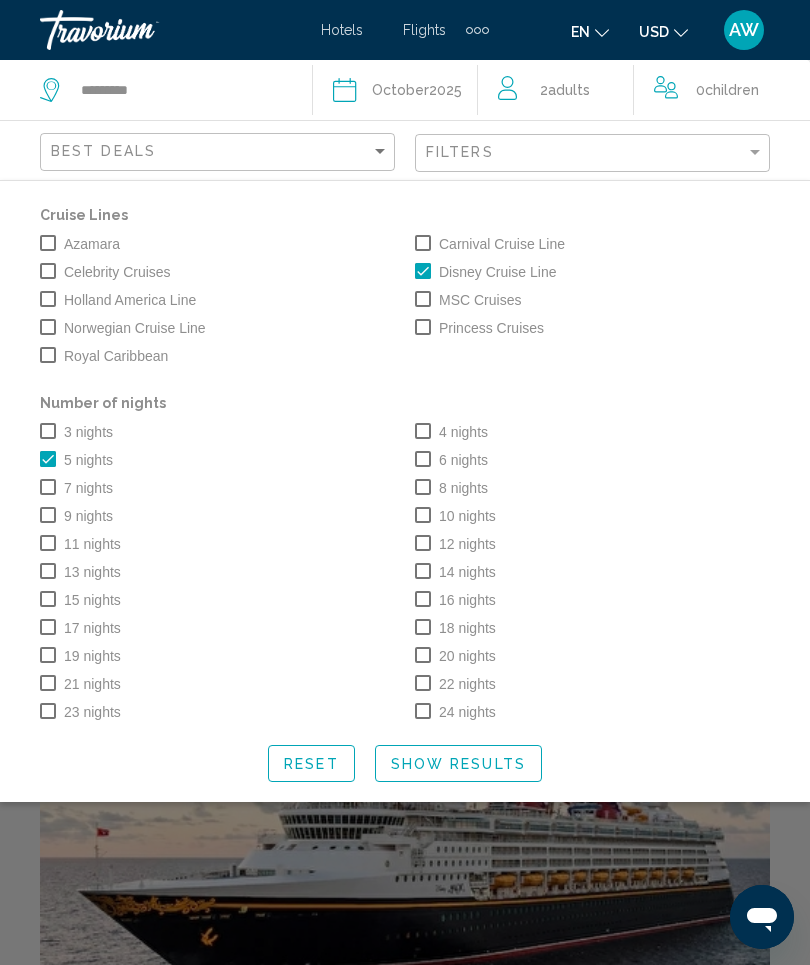 click on "Show Results" 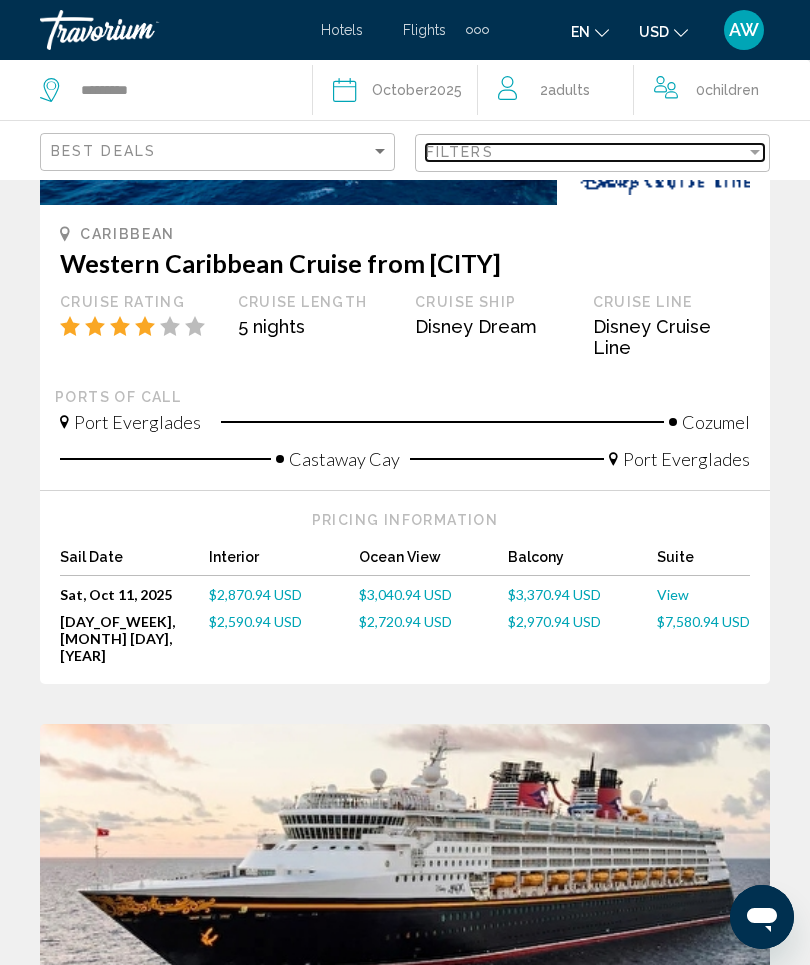 click on "Filters" at bounding box center (586, 152) 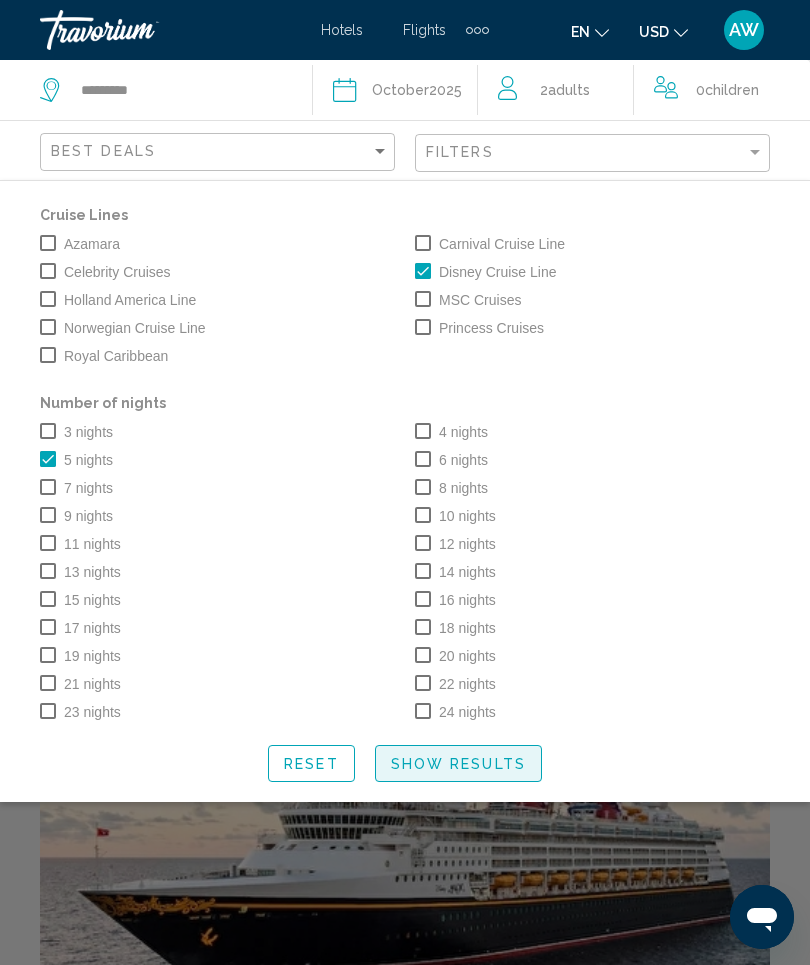 click on "Show Results" 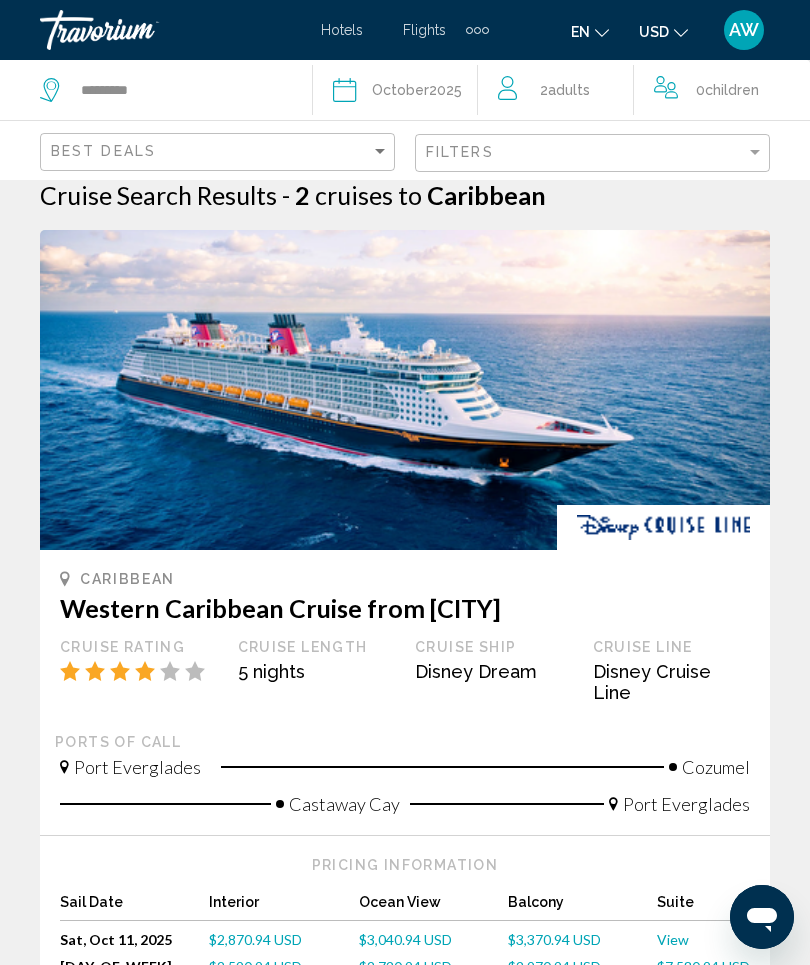 scroll, scrollTop: 0, scrollLeft: 0, axis: both 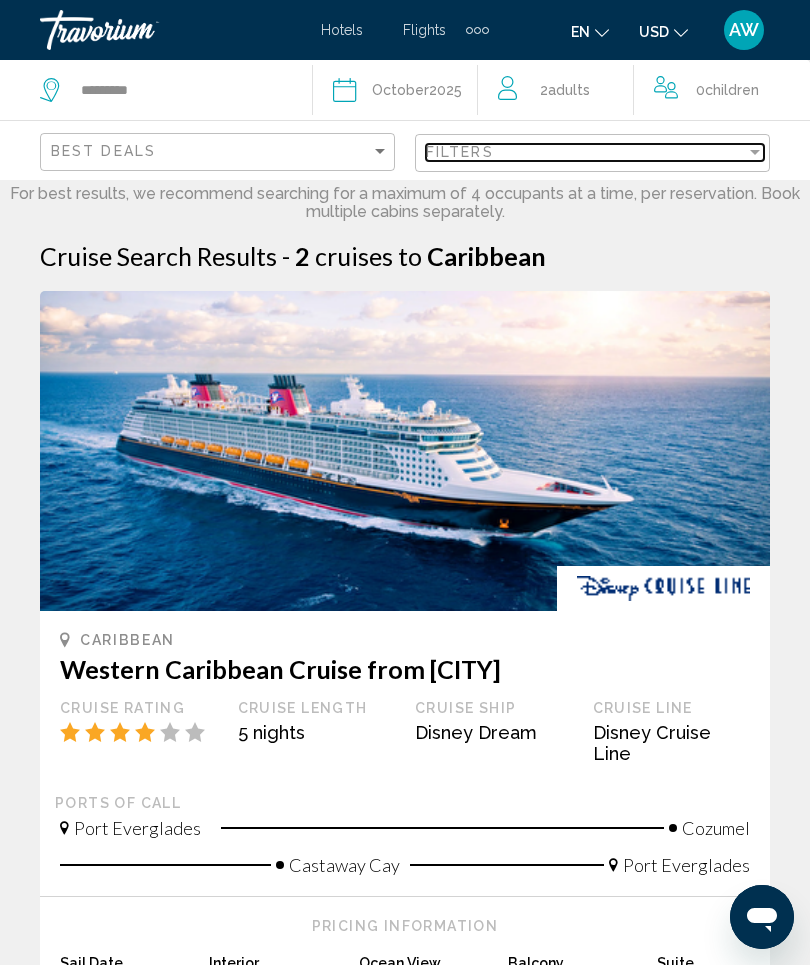 click on "Filters" at bounding box center [586, 152] 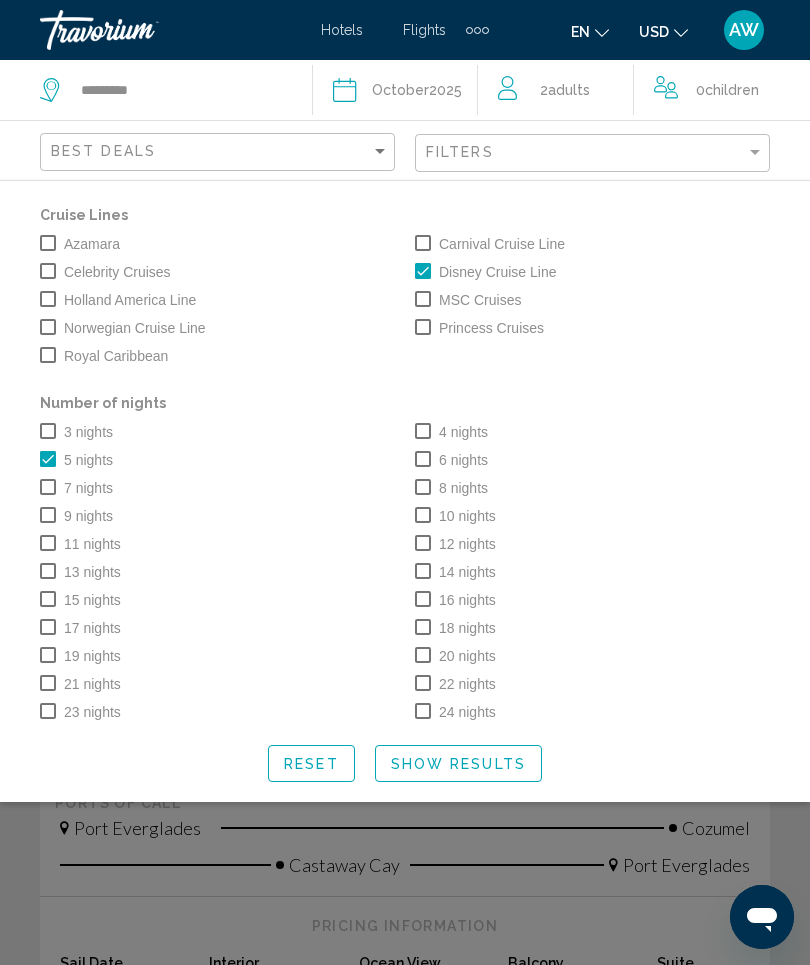 click at bounding box center (423, 271) 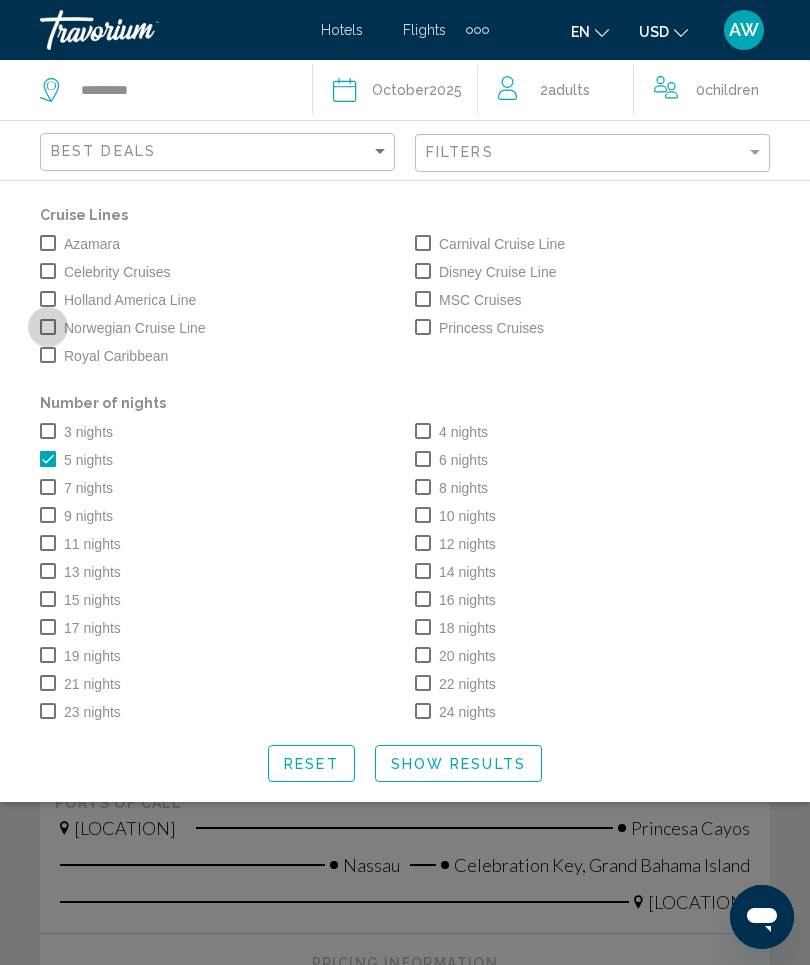 click on "Norwegian Cruise Line" at bounding box center (123, 328) 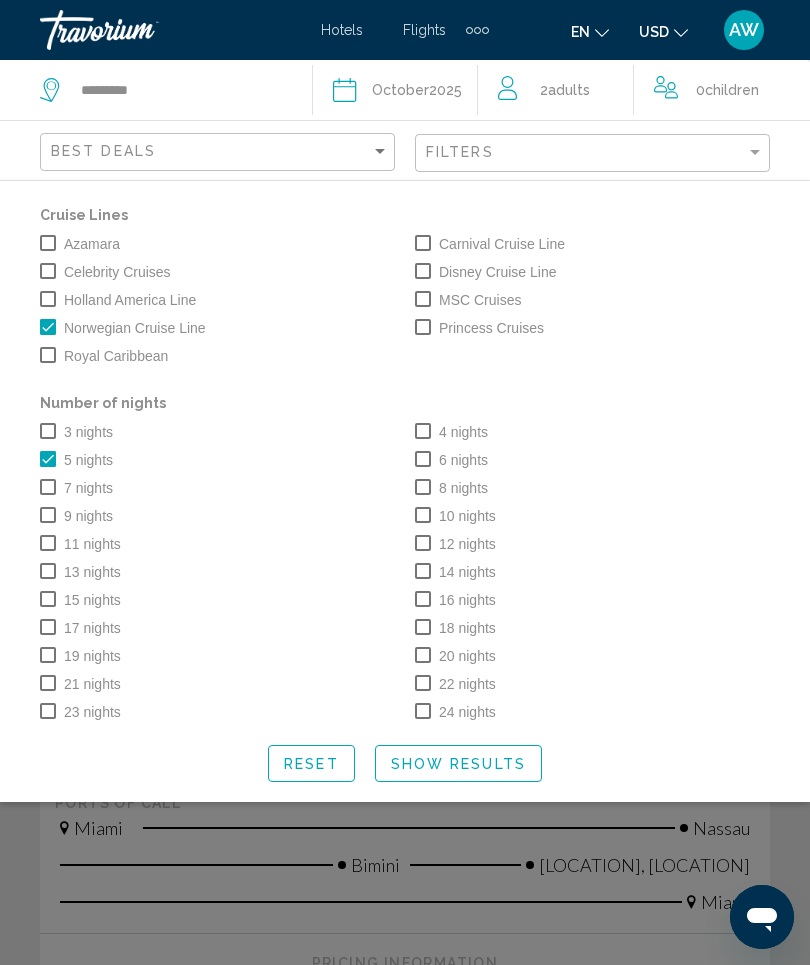 click on "6 nights" at bounding box center [451, 460] 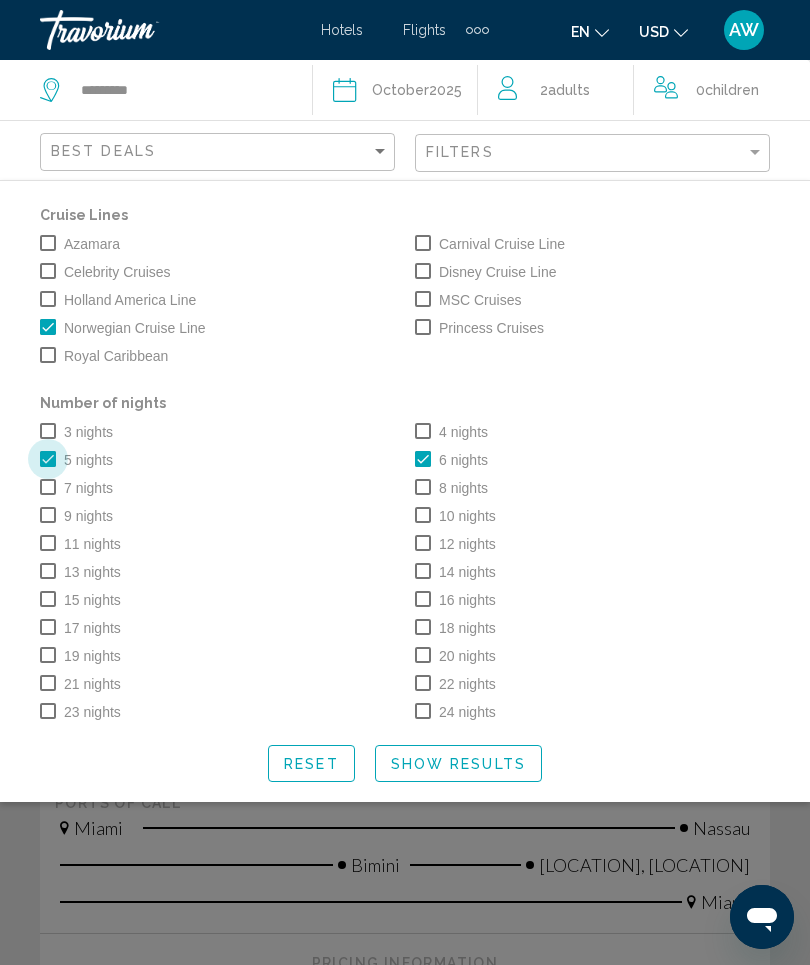 click at bounding box center [48, 459] 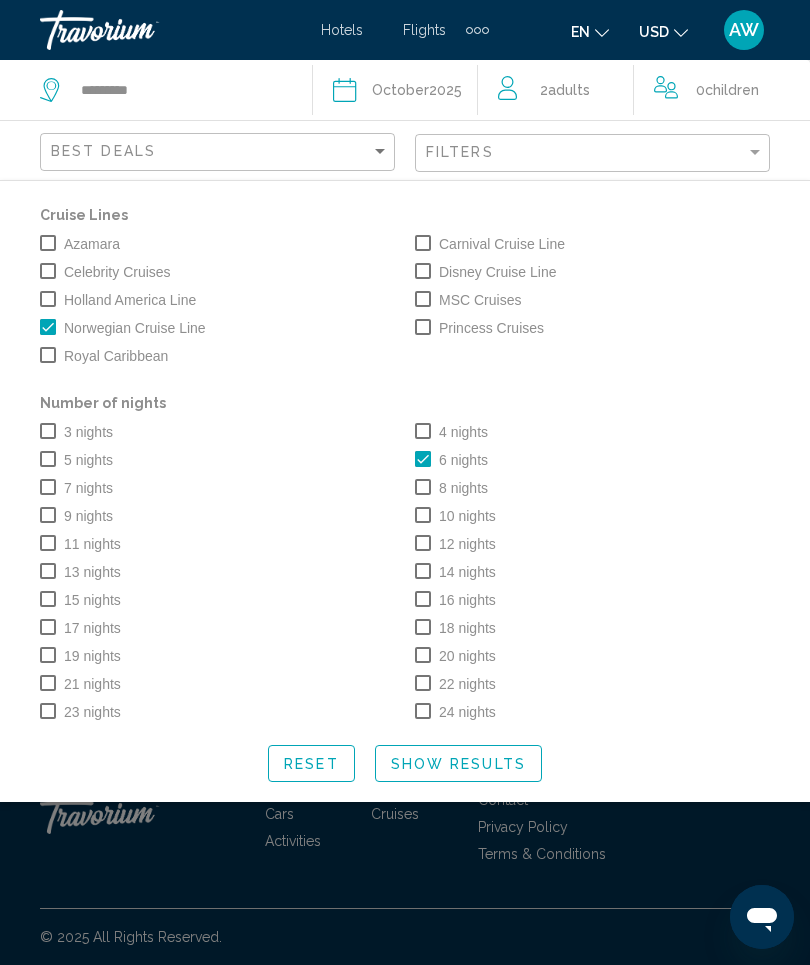 click on "Show Results" 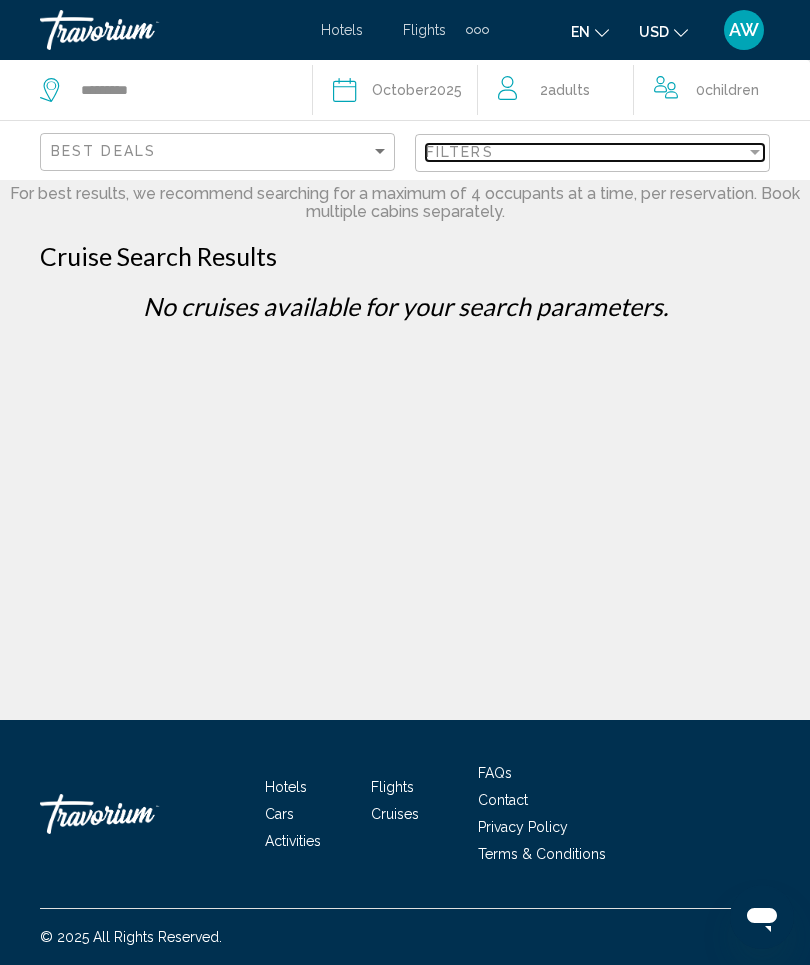 click on "Filters" at bounding box center [586, 152] 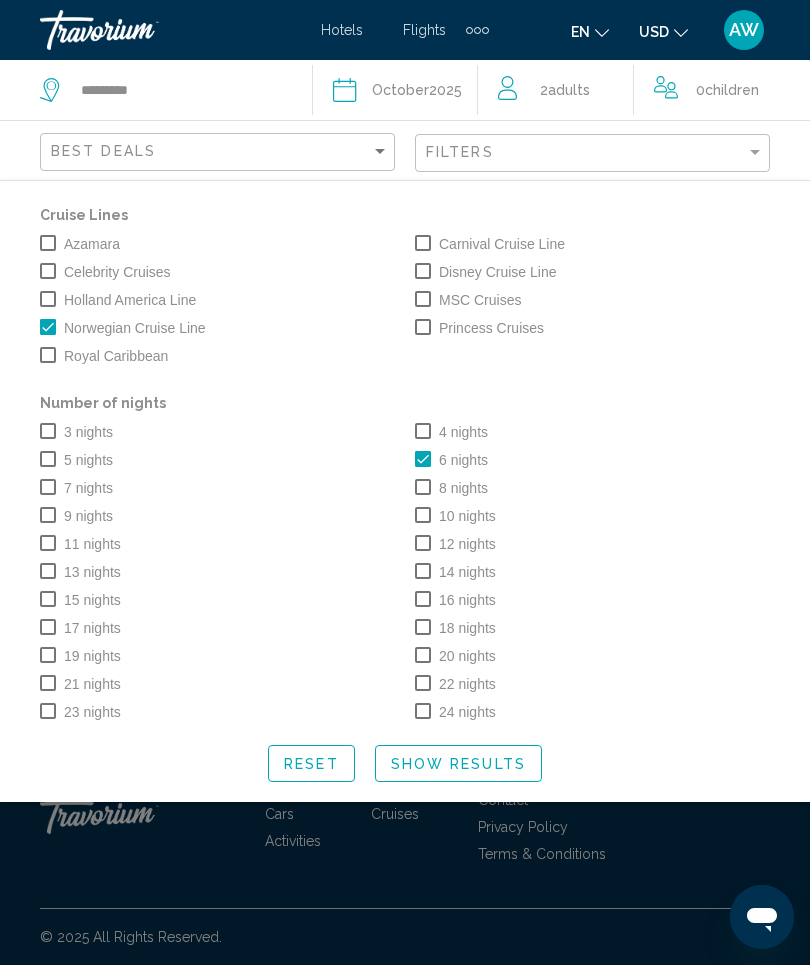 click on "October" 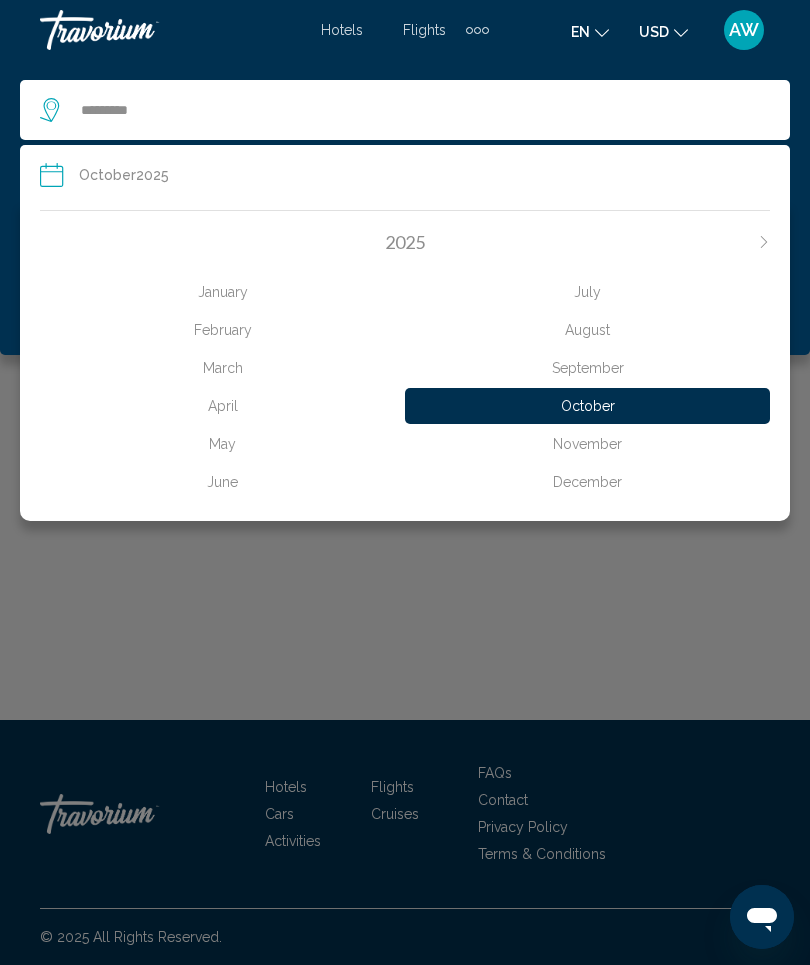 click on "[YEAR]
January February March April May June July August September October November December" 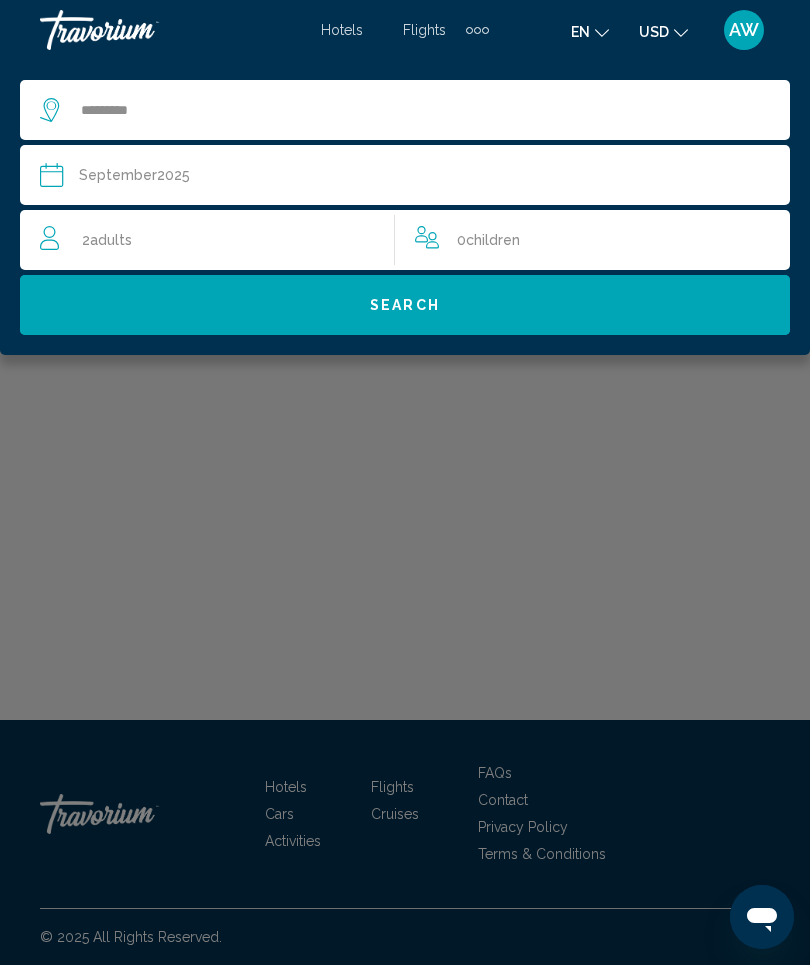click on "Search" 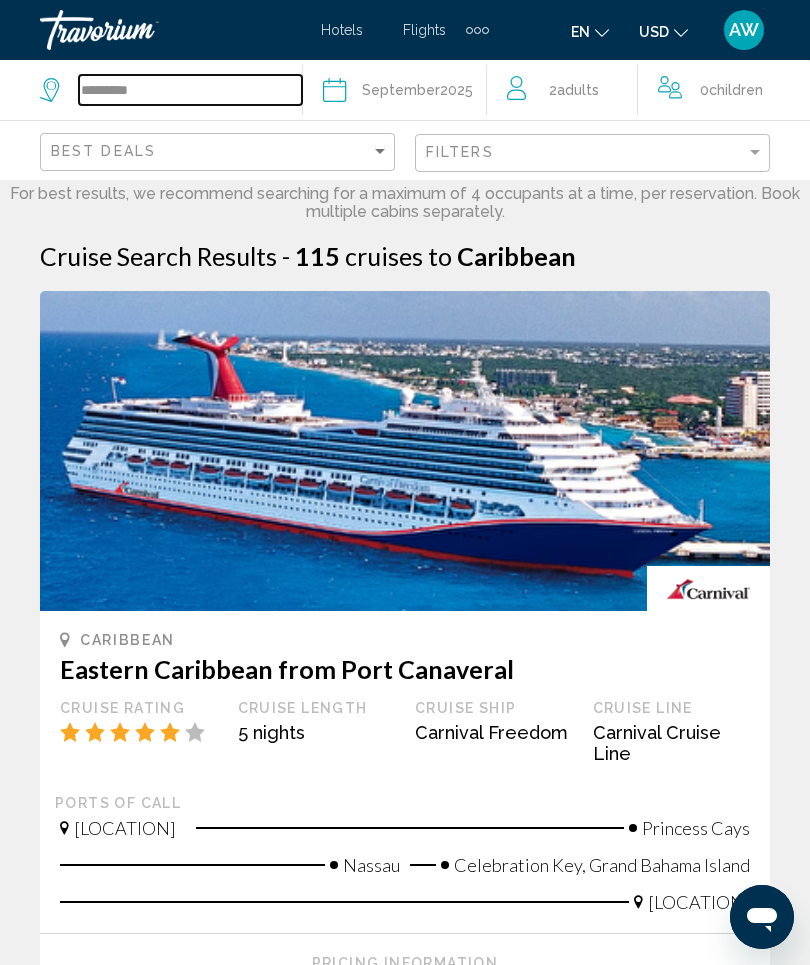 click on "*********" at bounding box center (190, 90) 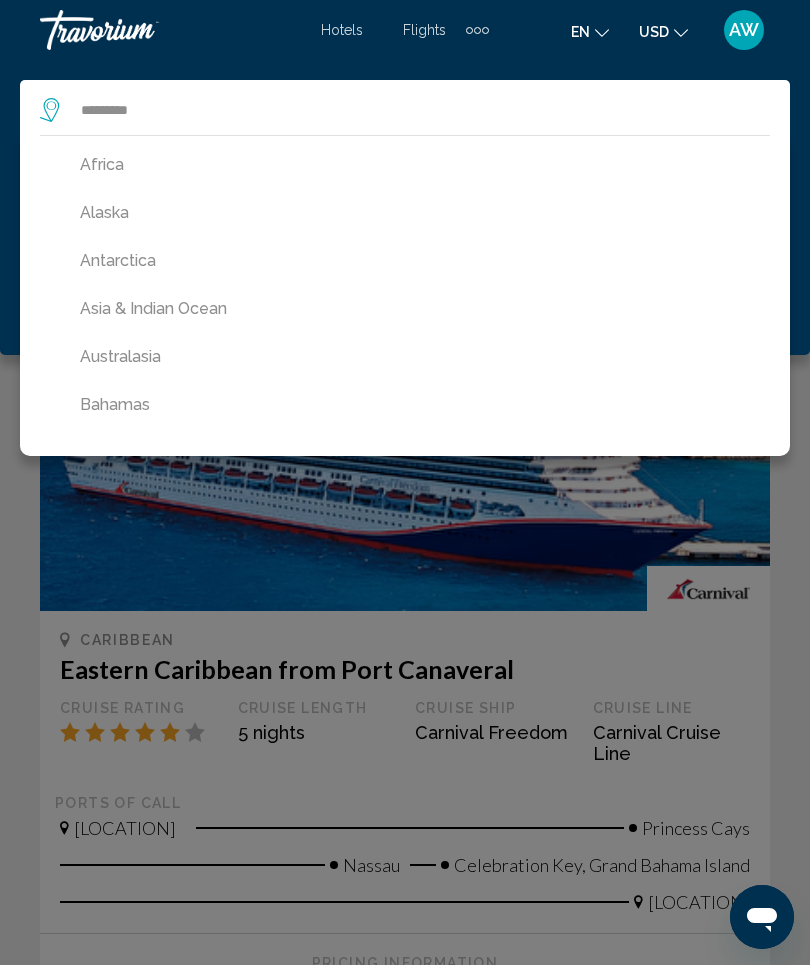 click 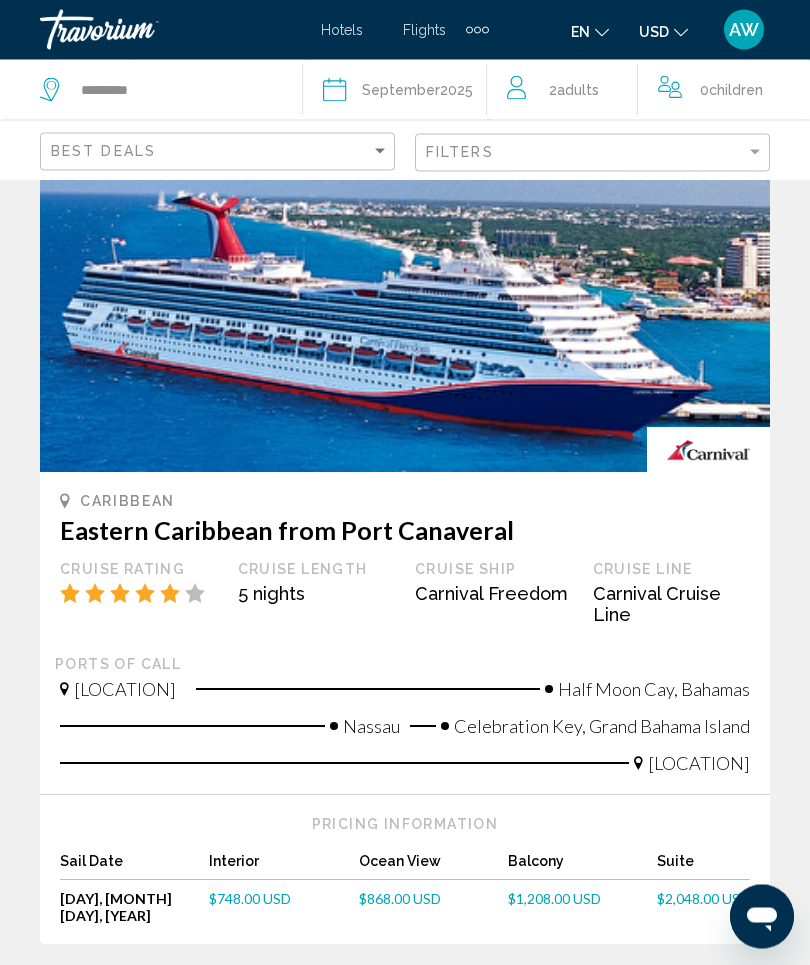 scroll, scrollTop: 4154, scrollLeft: 0, axis: vertical 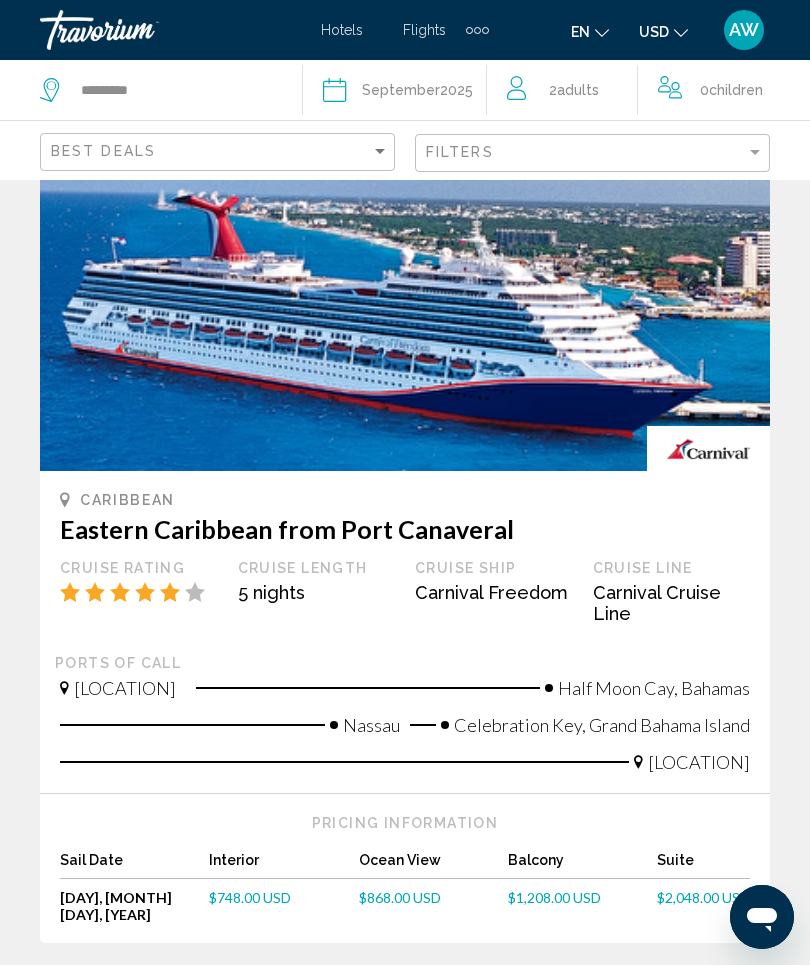 click on "page  2" at bounding box center (265, 1003) 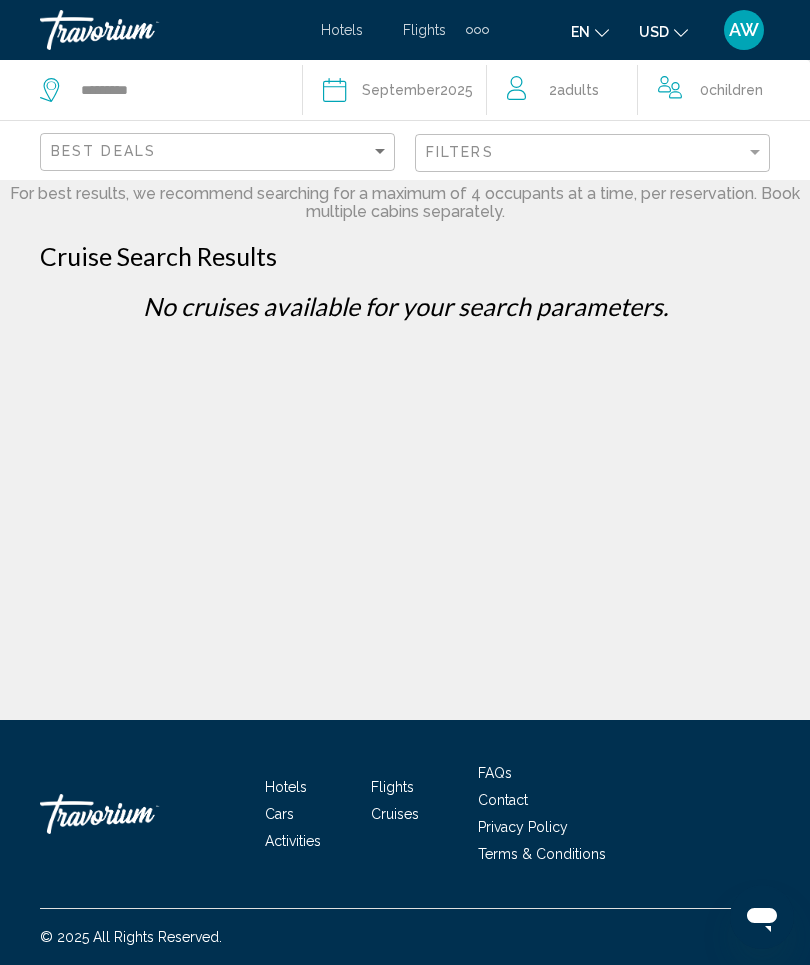 scroll, scrollTop: 0, scrollLeft: 0, axis: both 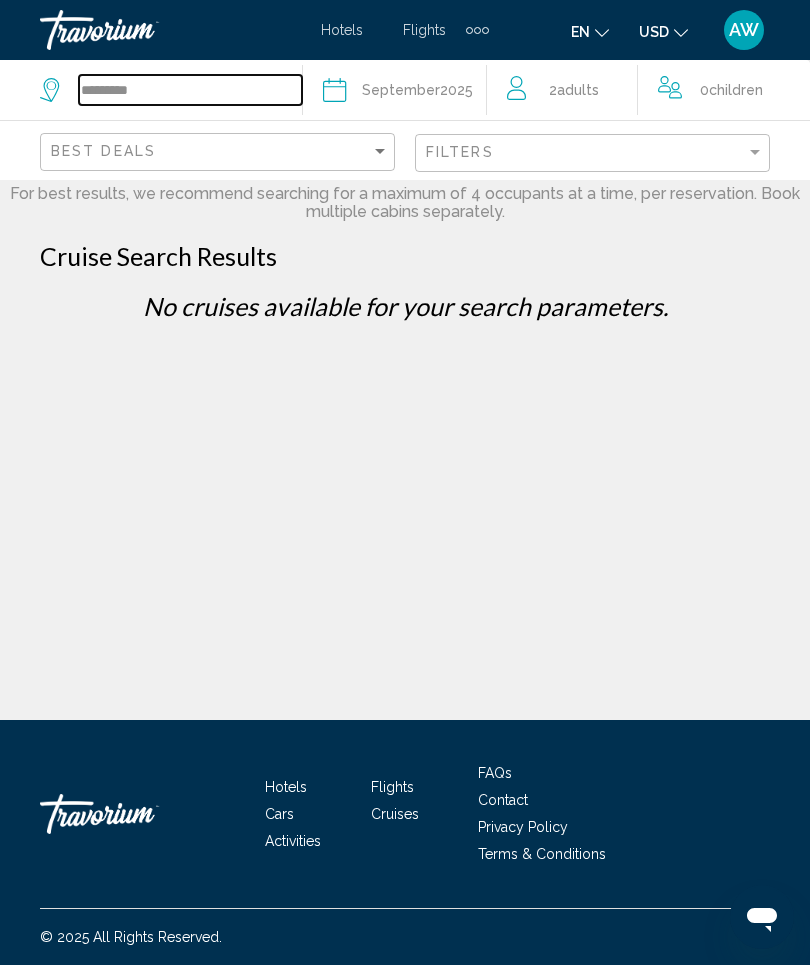 click on "*********" at bounding box center (190, 90) 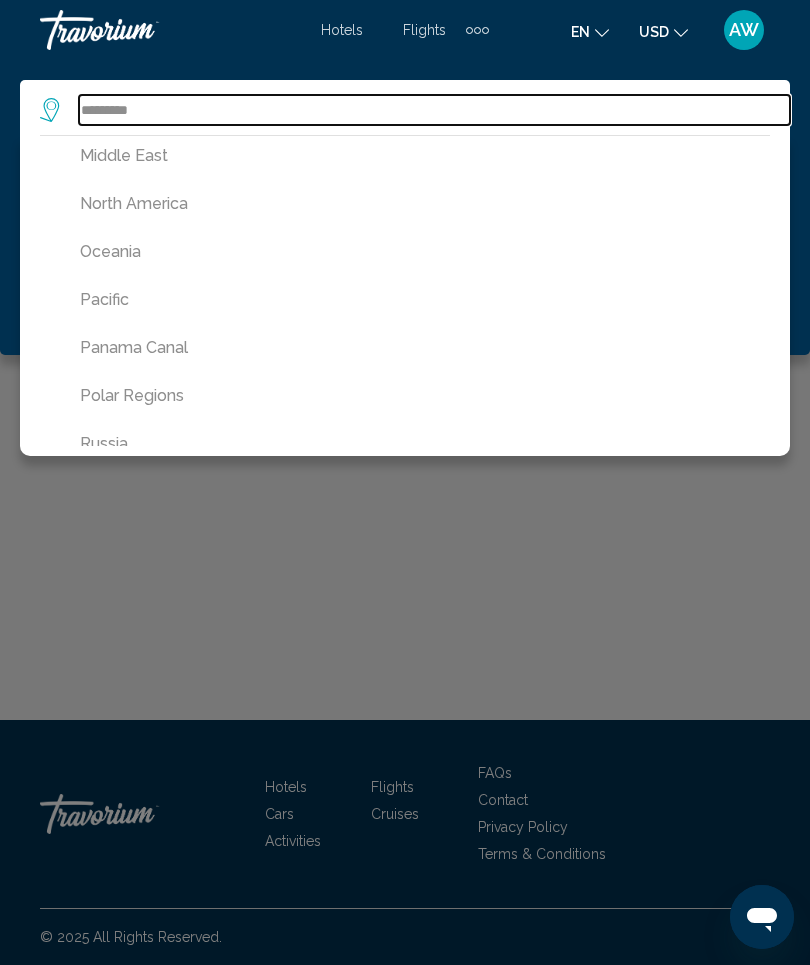 scroll, scrollTop: 1016, scrollLeft: 0, axis: vertical 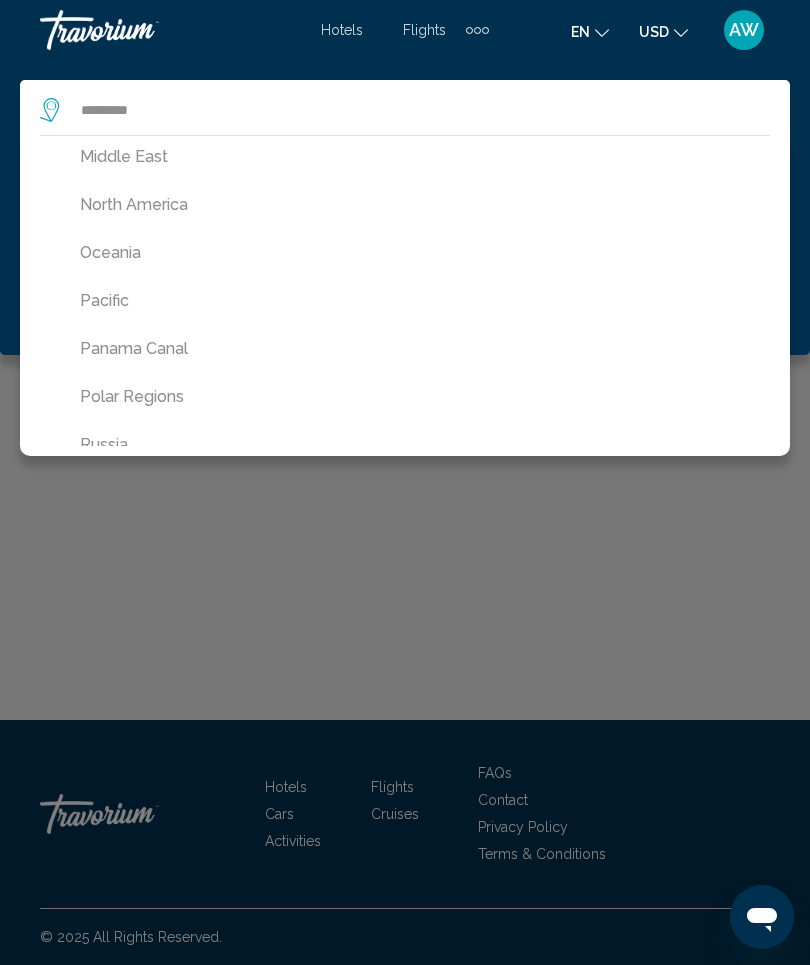 click on "North America" at bounding box center (410, 205) 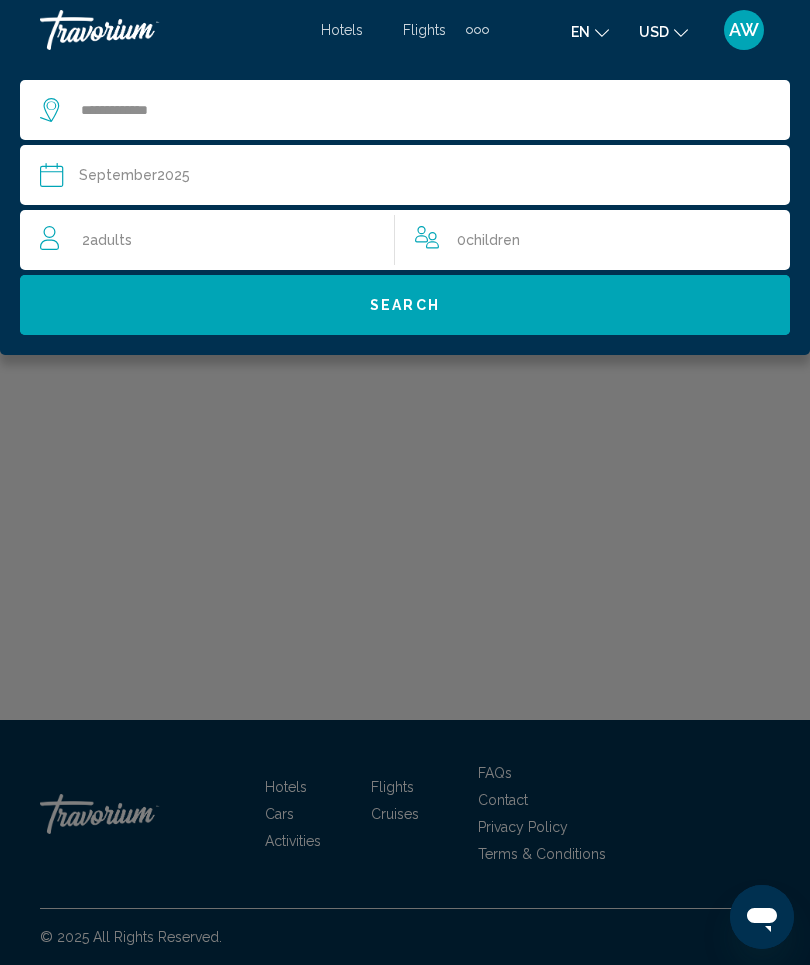 click on "Search" 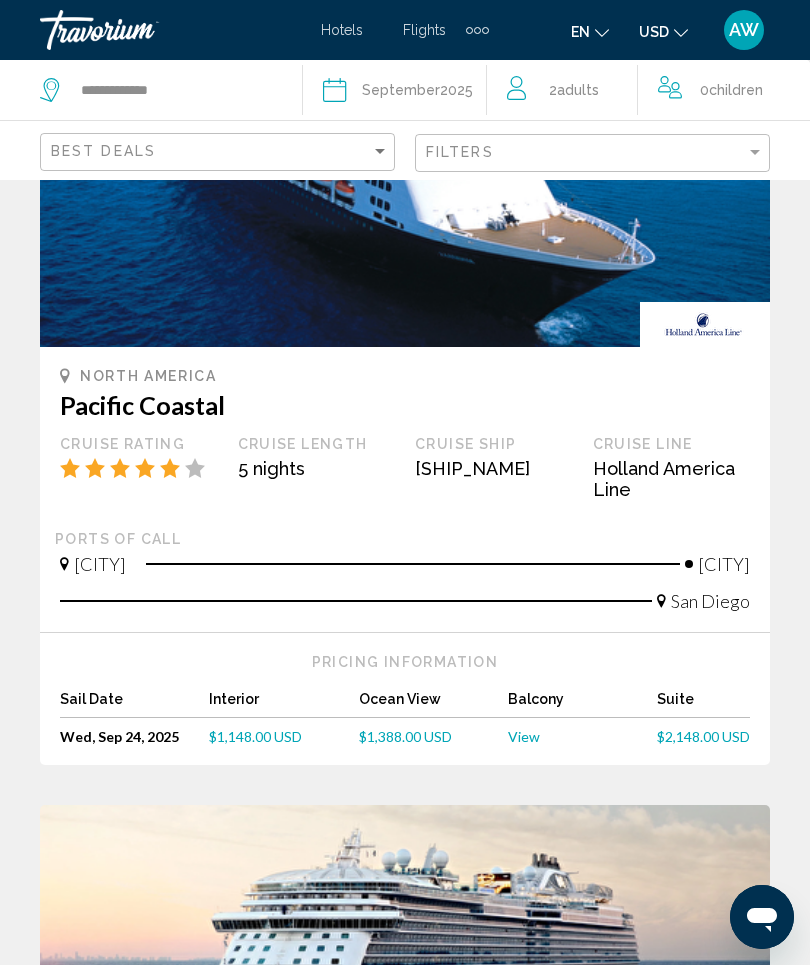 scroll, scrollTop: 260, scrollLeft: 0, axis: vertical 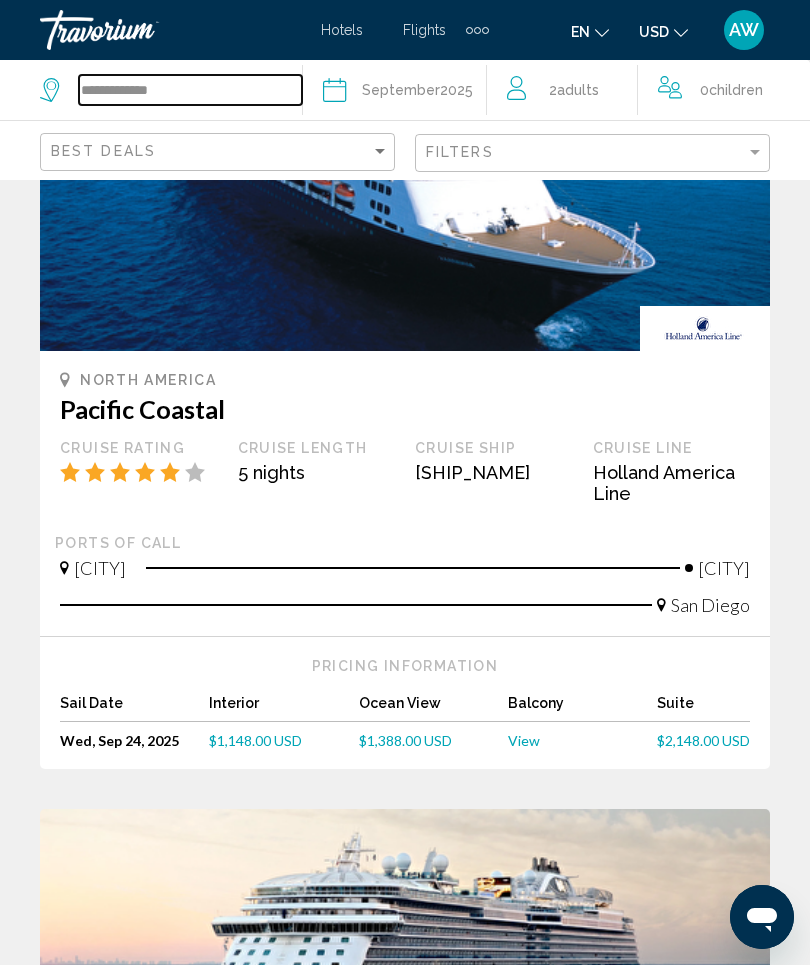 click on "**********" at bounding box center [190, 90] 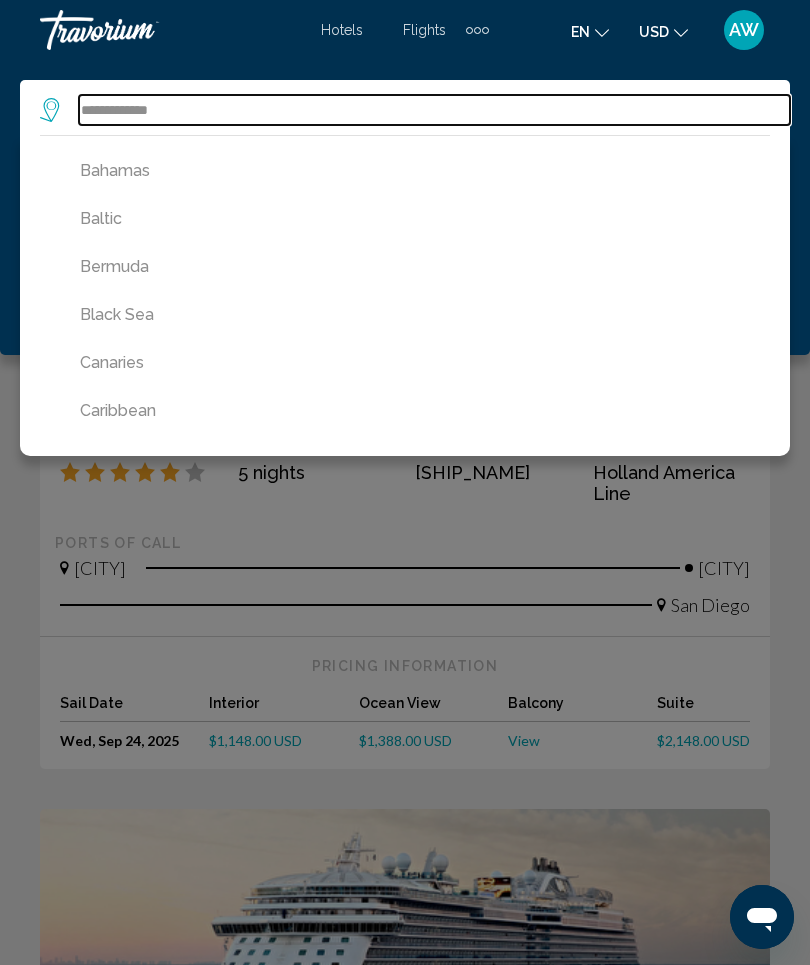 scroll, scrollTop: 205, scrollLeft: 0, axis: vertical 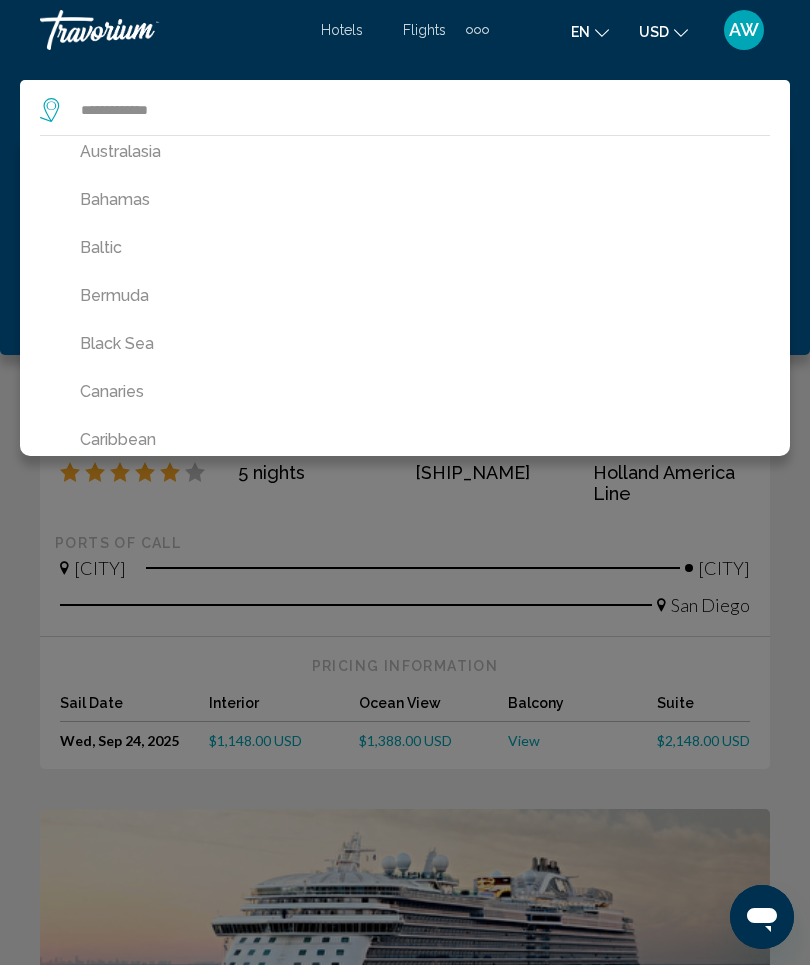 click on "Bahamas" at bounding box center (410, 200) 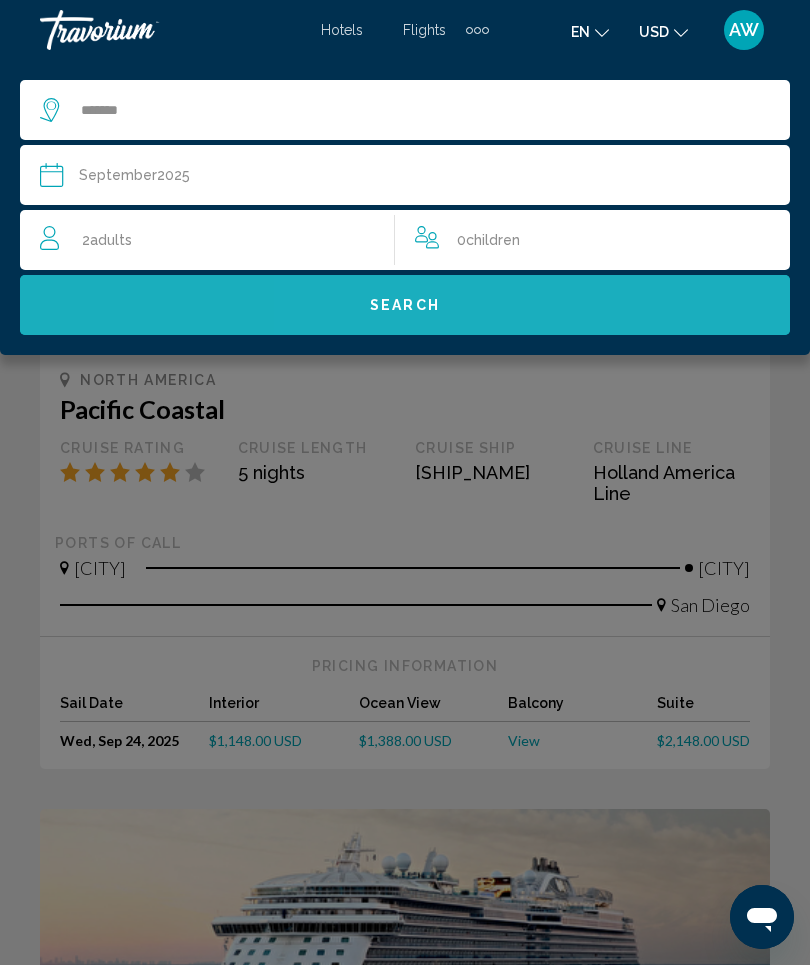 click on "Search" 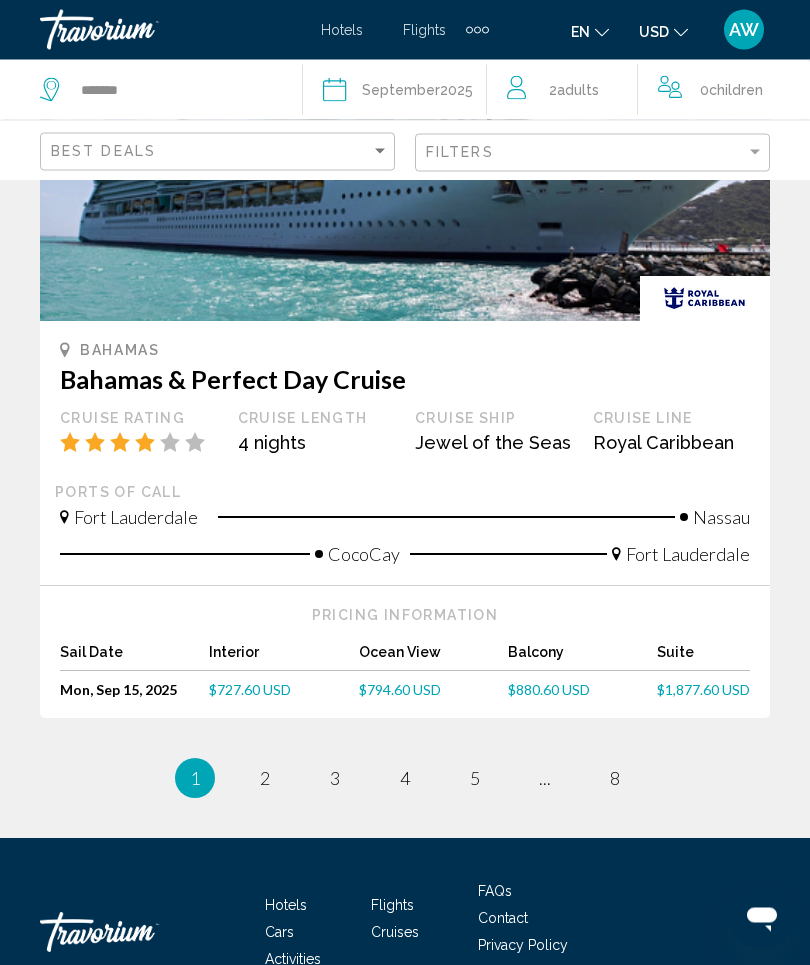 scroll, scrollTop: 4248, scrollLeft: 0, axis: vertical 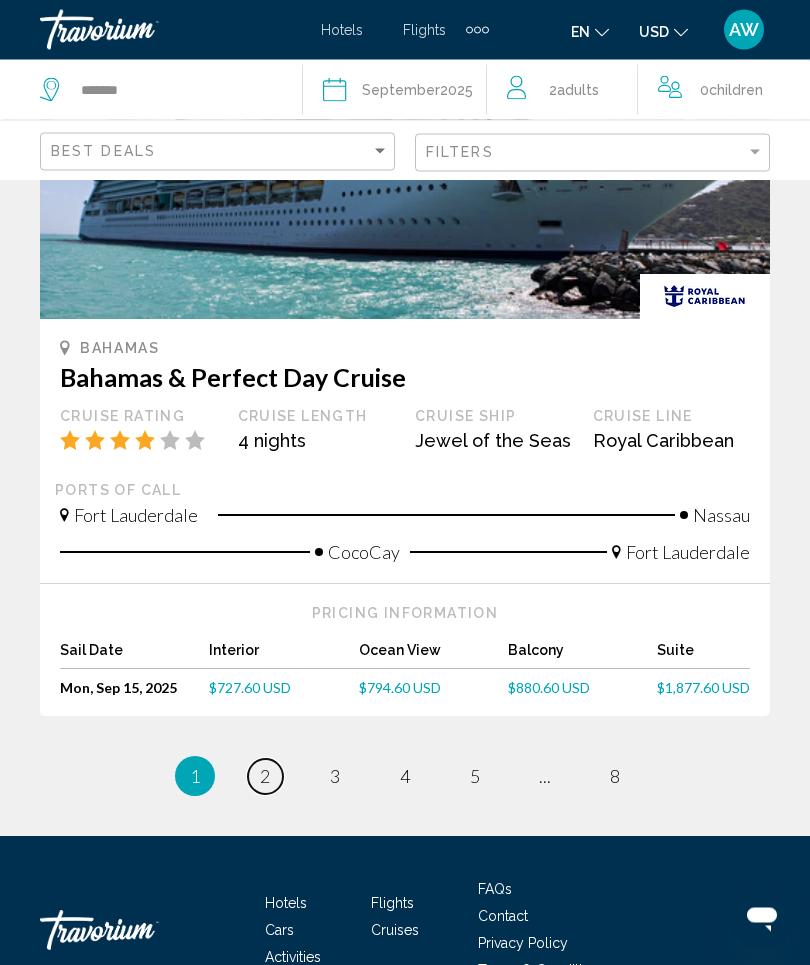 click on "2" at bounding box center [265, 777] 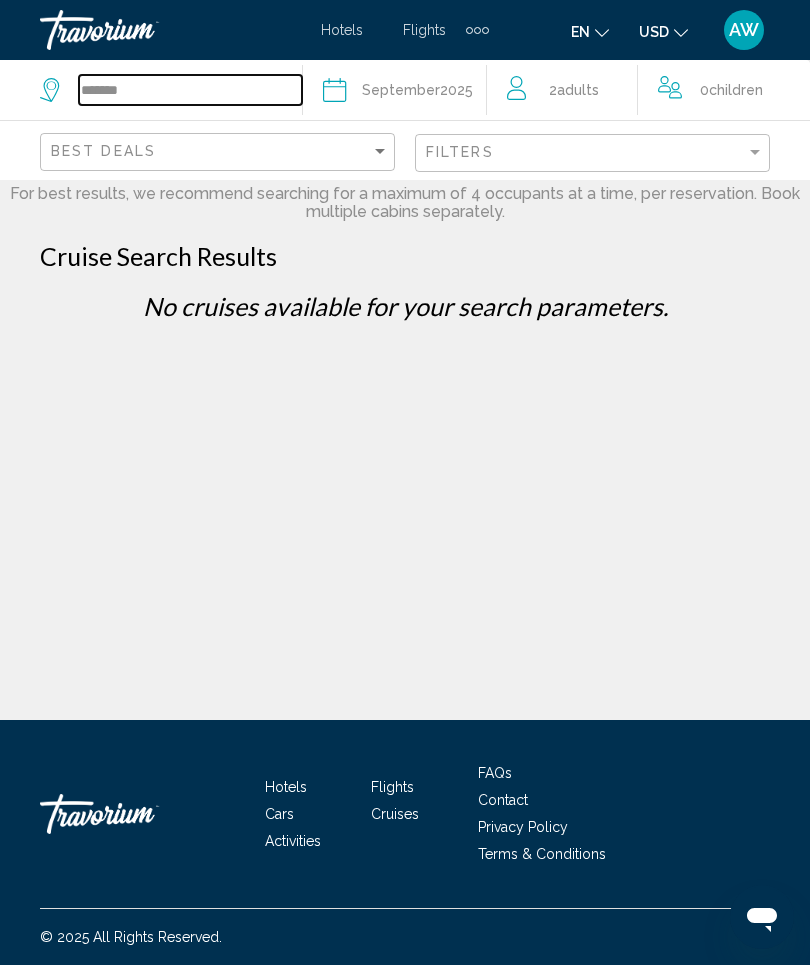click on "*******" at bounding box center (190, 90) 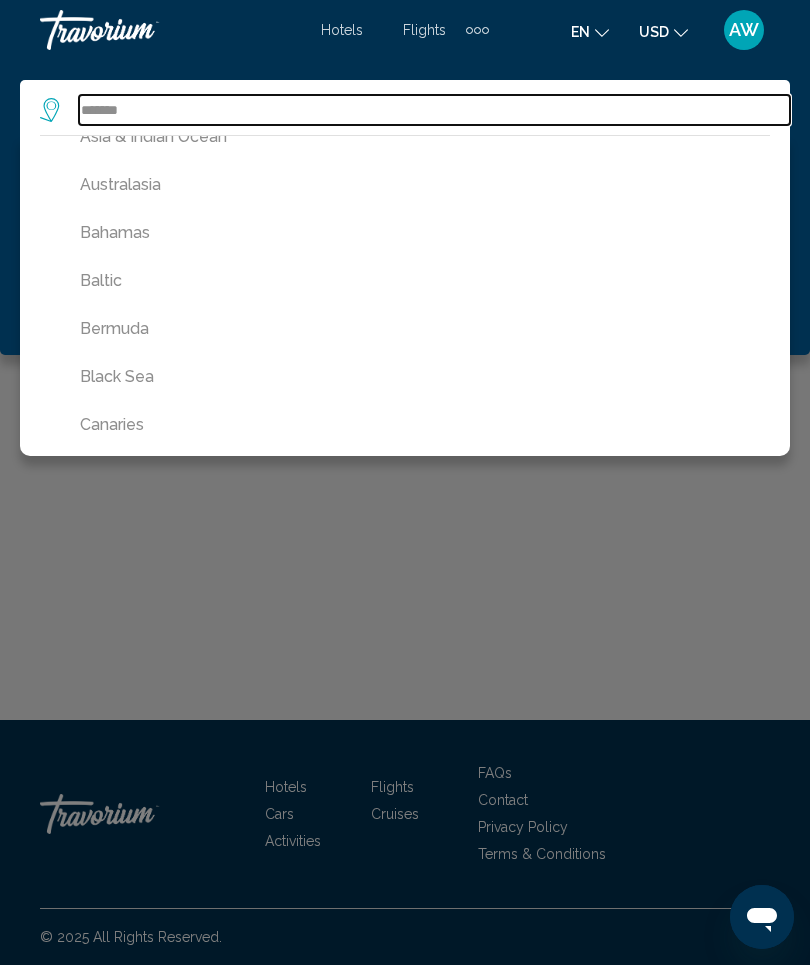 scroll, scrollTop: 172, scrollLeft: 0, axis: vertical 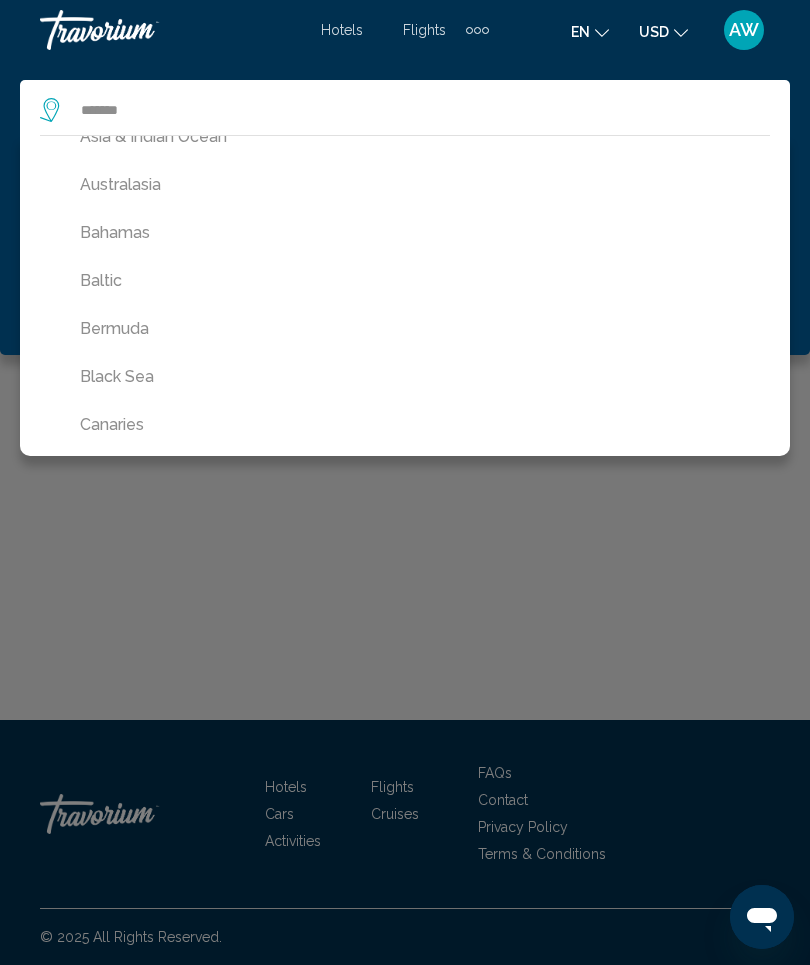 click on "Bermuda" at bounding box center (410, 329) 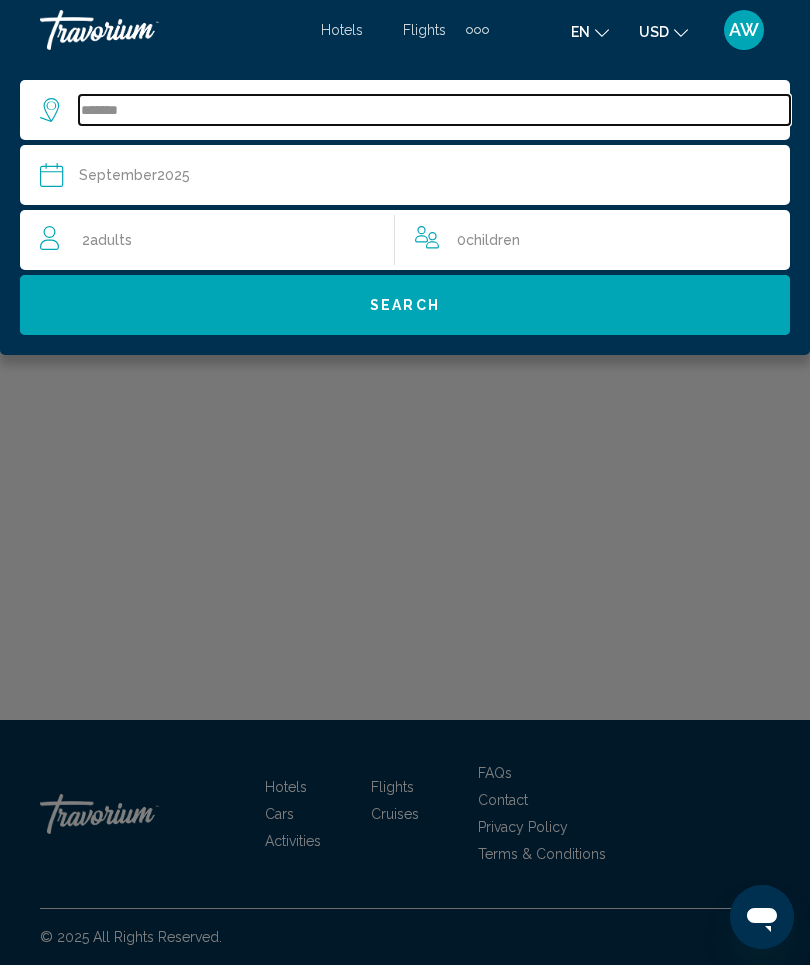 click on "*******" at bounding box center (434, 110) 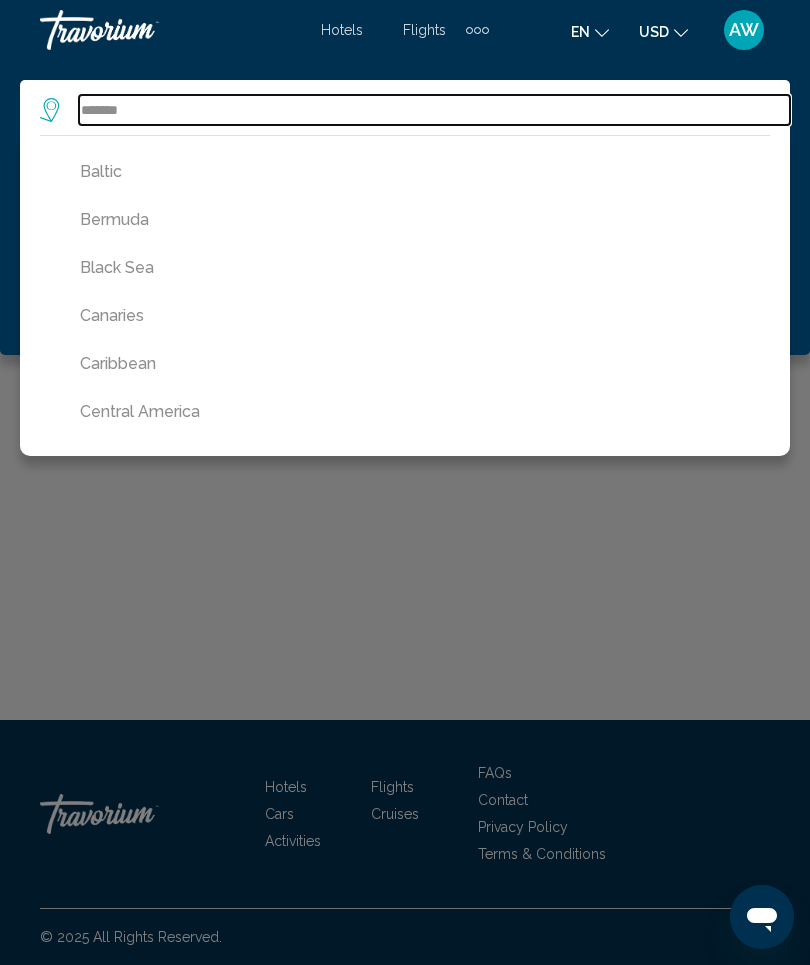scroll, scrollTop: 278, scrollLeft: 0, axis: vertical 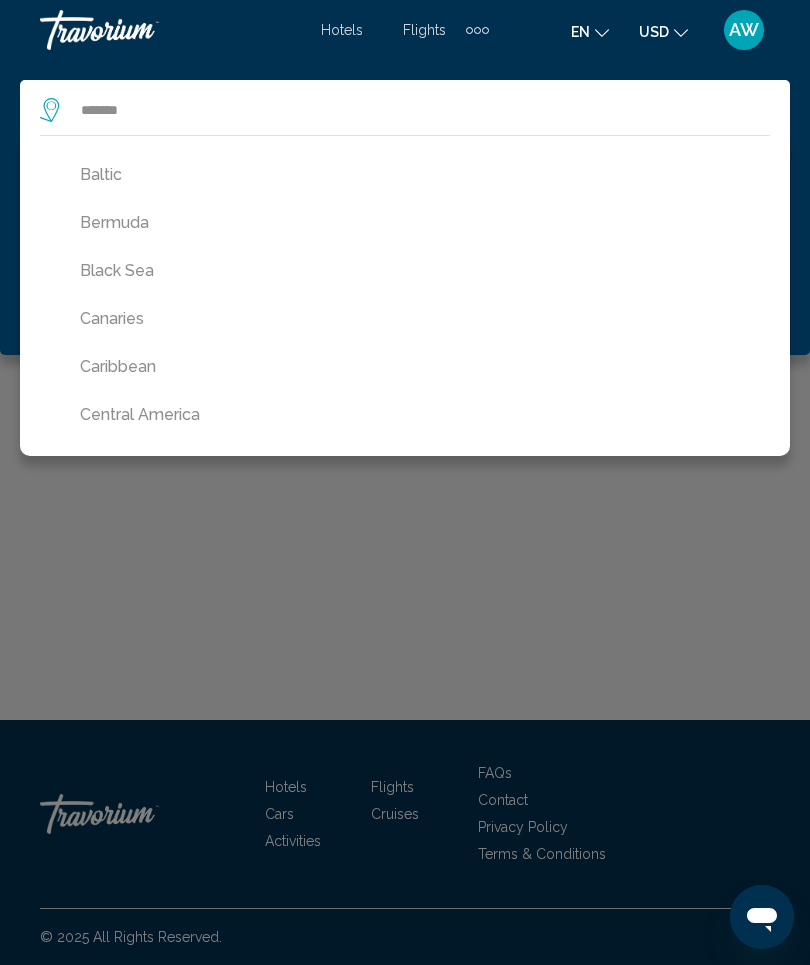 click on "Caribbean" at bounding box center (410, 367) 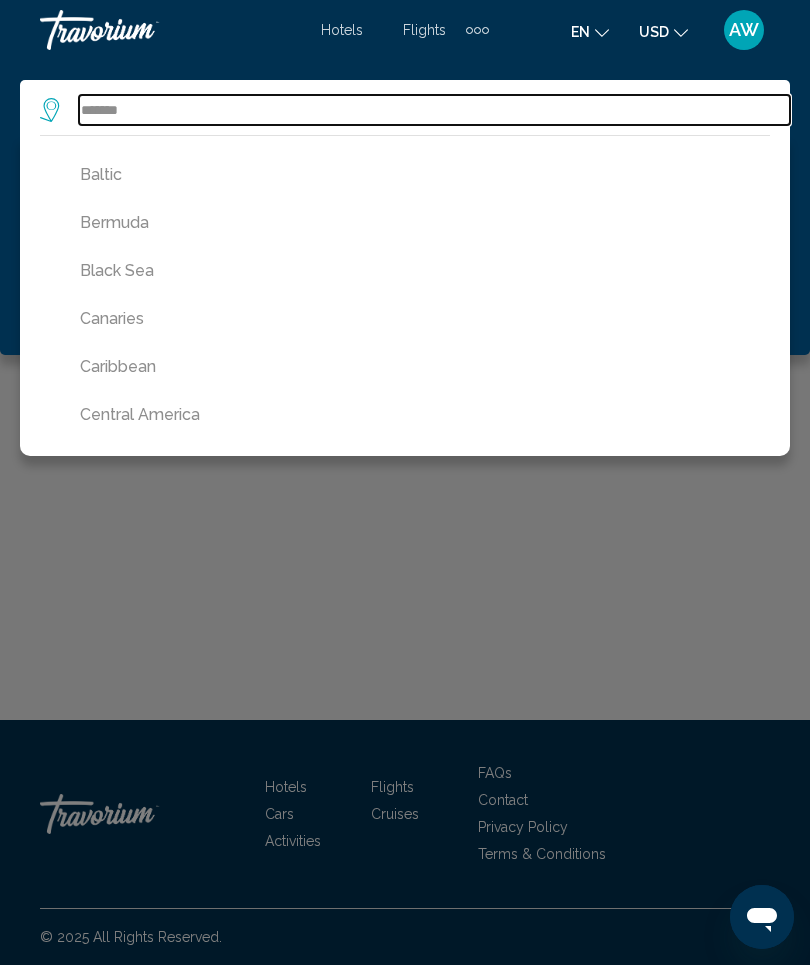 type on "*********" 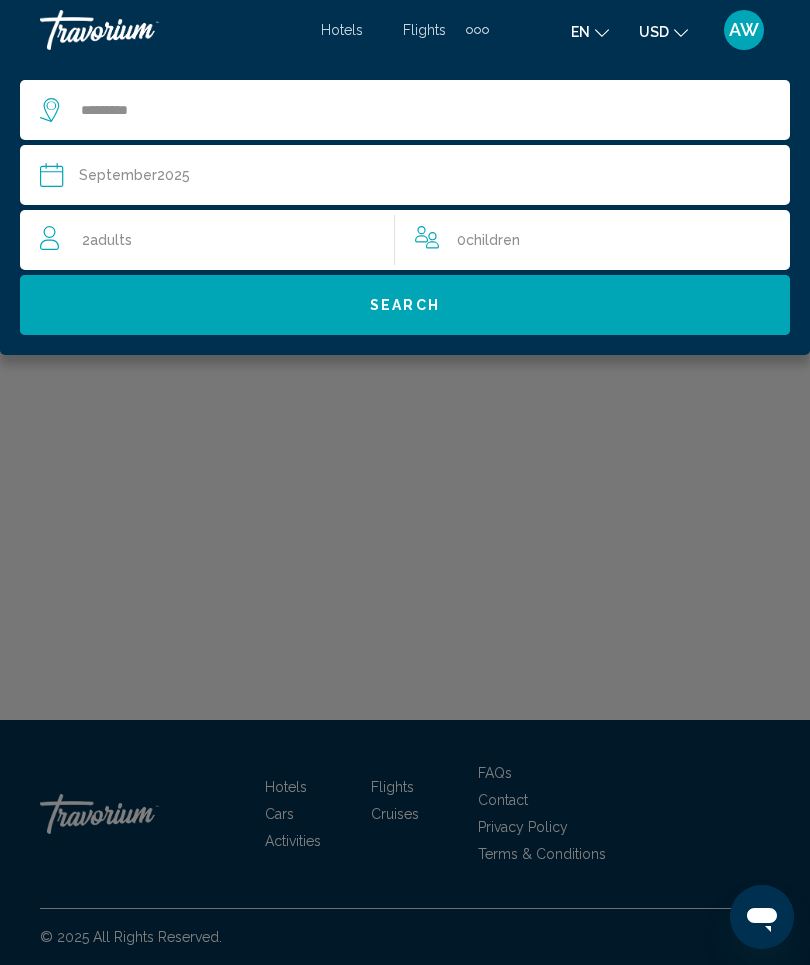 click on "Date [MONTH] [YEAR]" 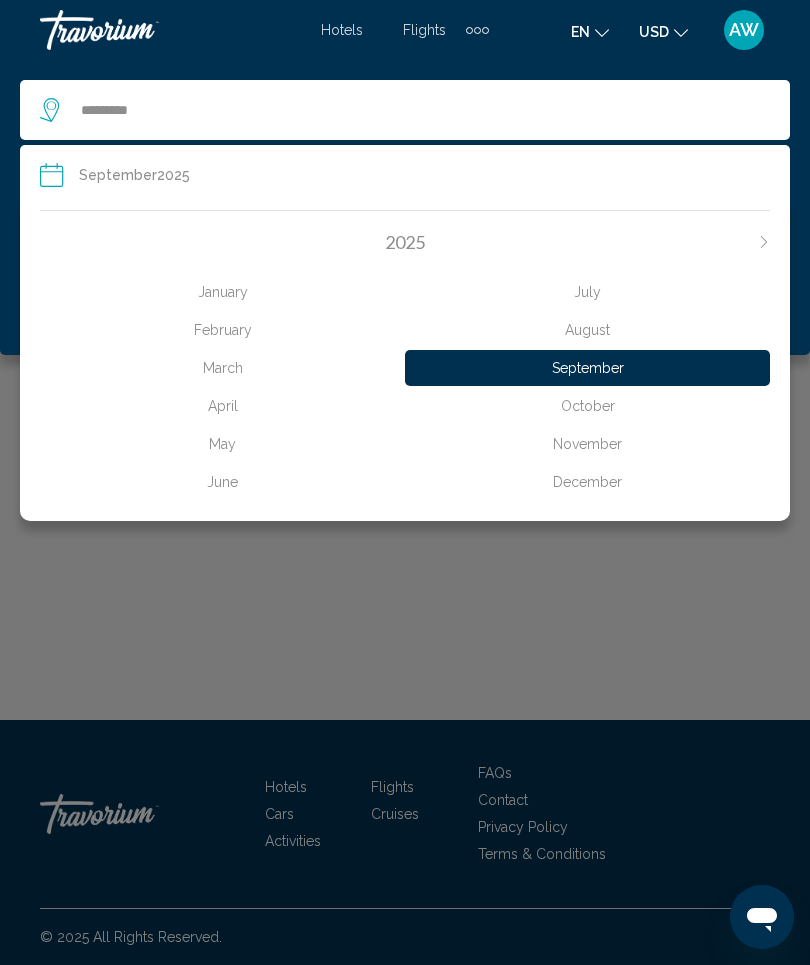 click on "2025" 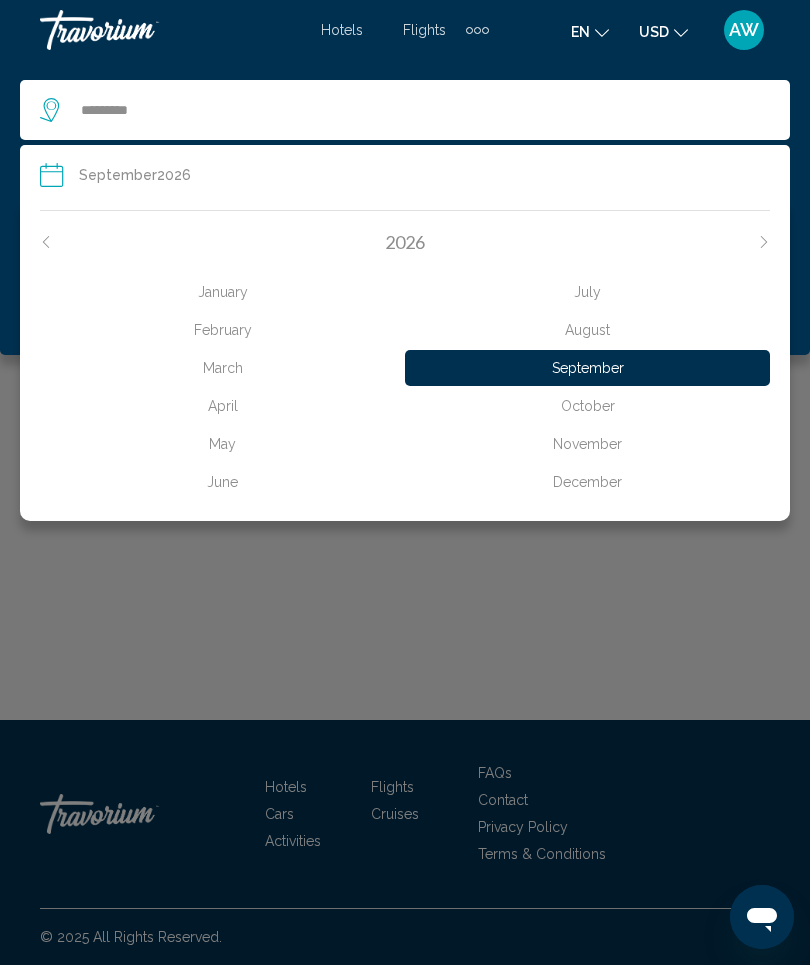 click on "January" 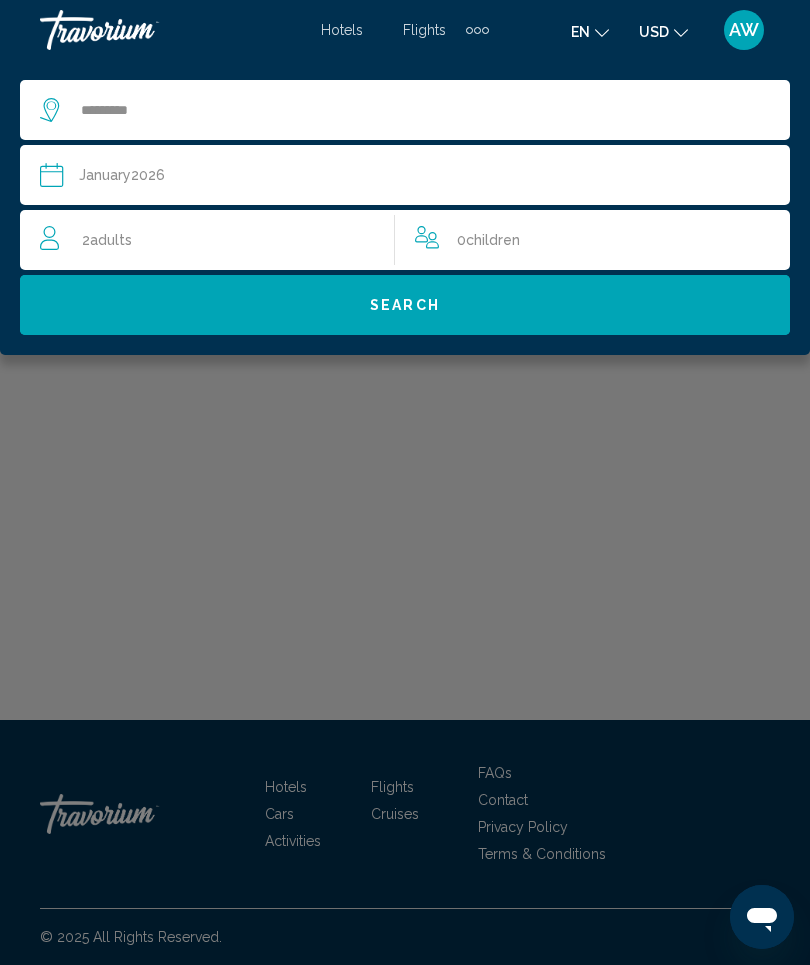 click on "Search" 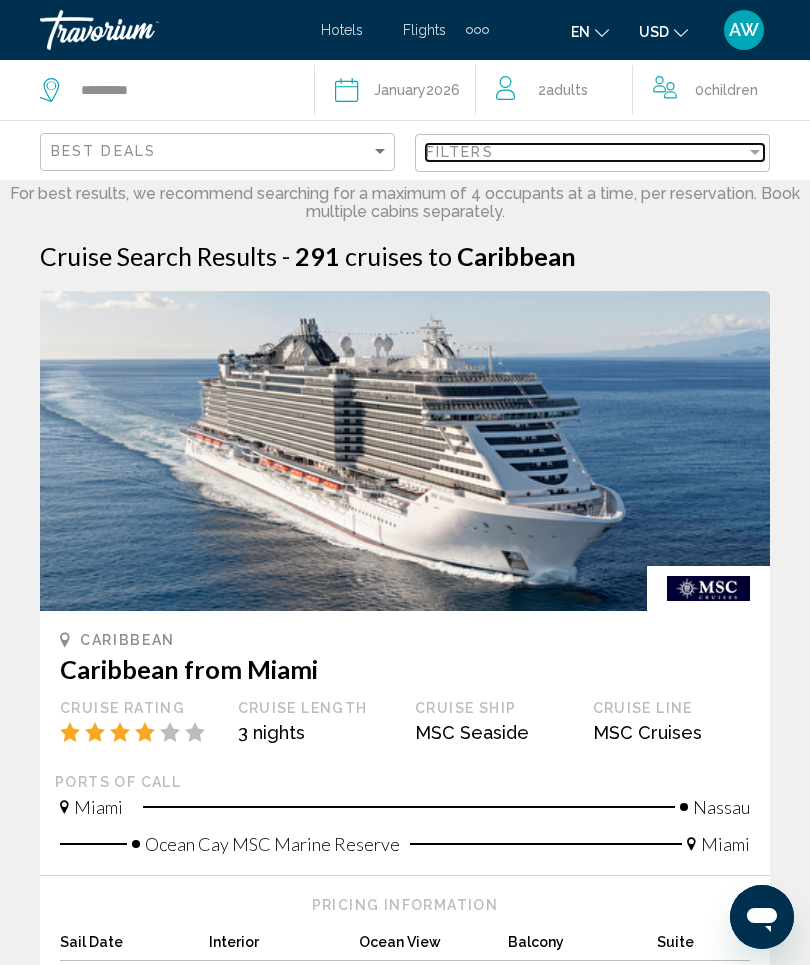 click on "Filters" at bounding box center [586, 152] 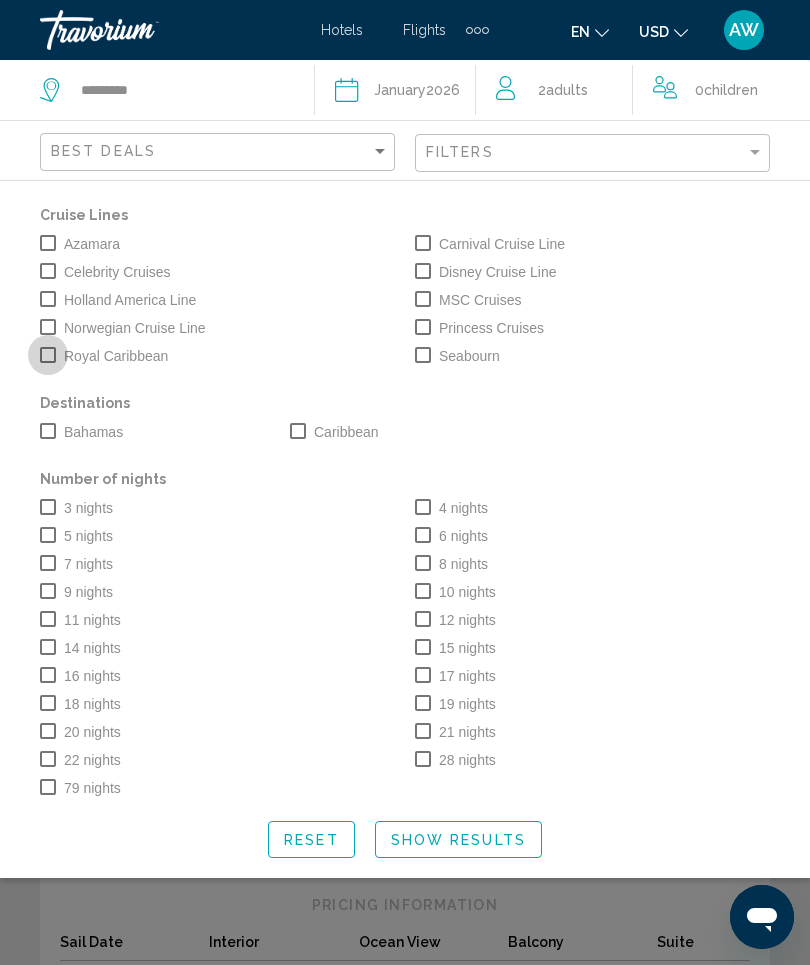 click at bounding box center (48, 355) 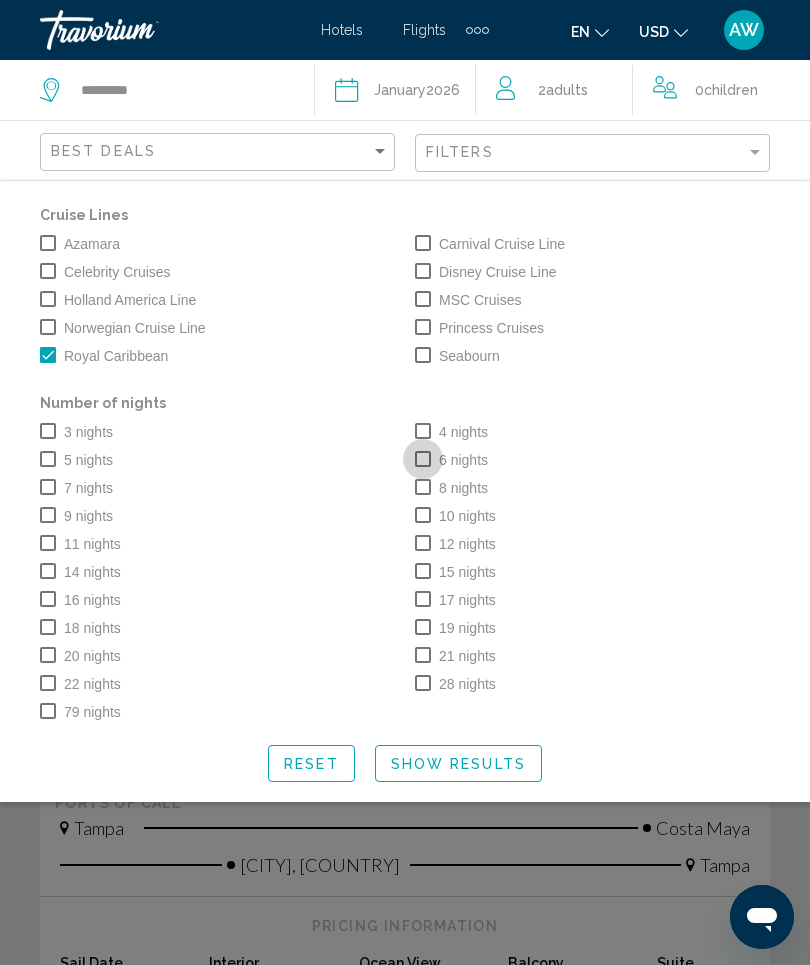 click at bounding box center (423, 459) 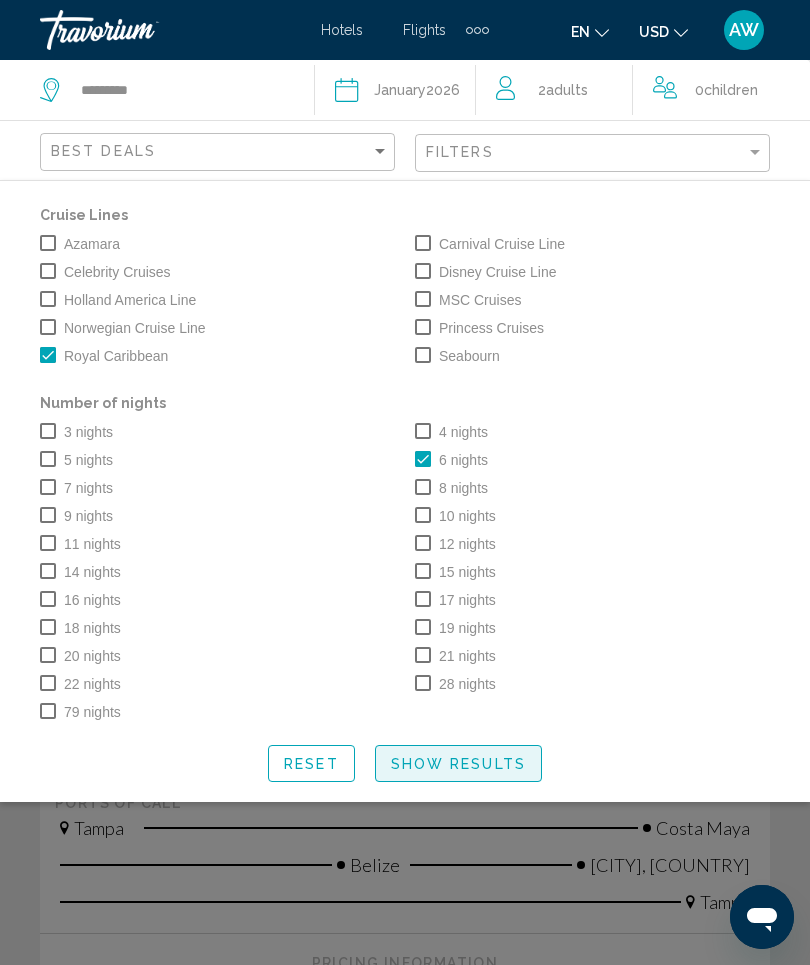 click on "Show Results" 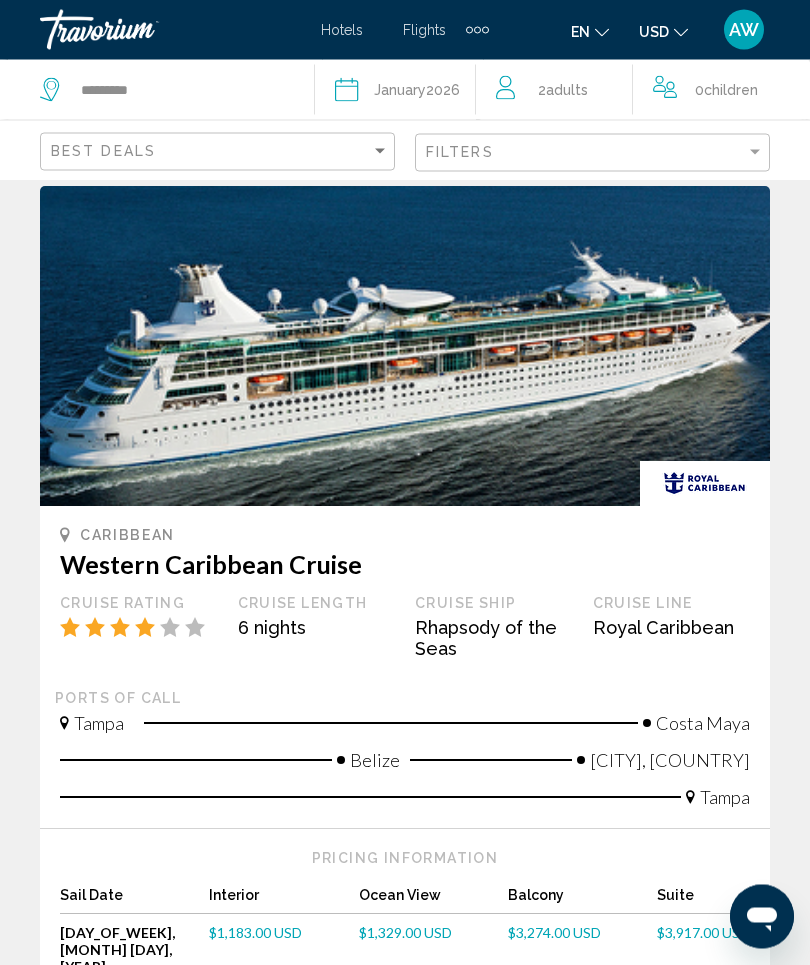 scroll, scrollTop: 108, scrollLeft: 0, axis: vertical 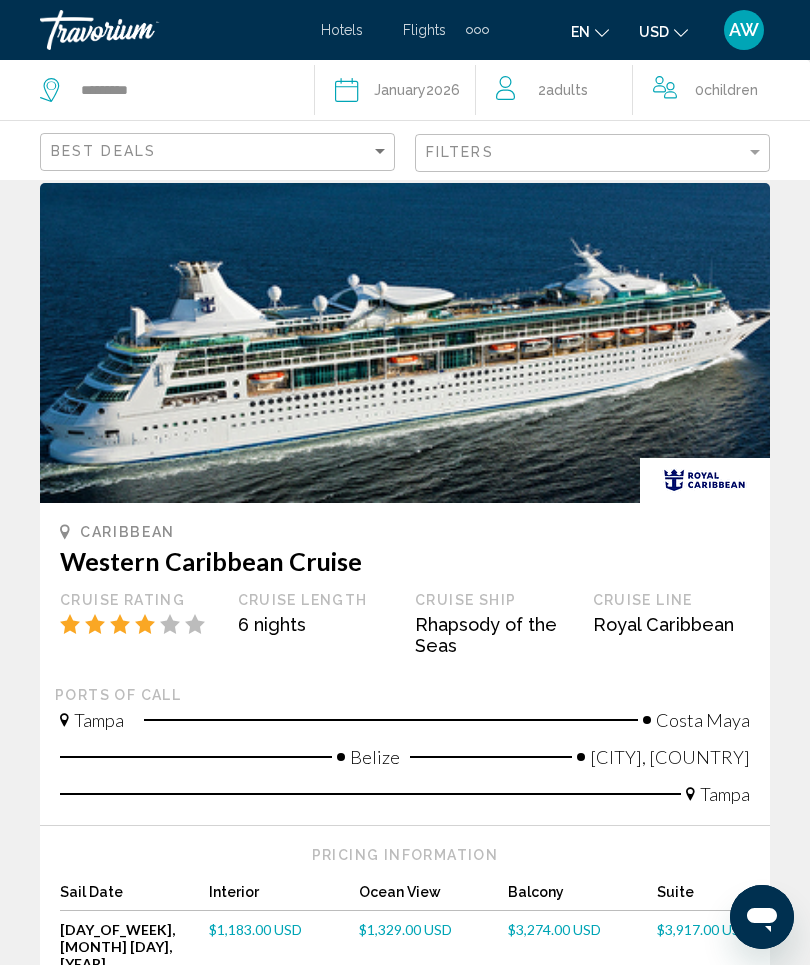 click on "$1,329.00 USD" at bounding box center (405, 929) 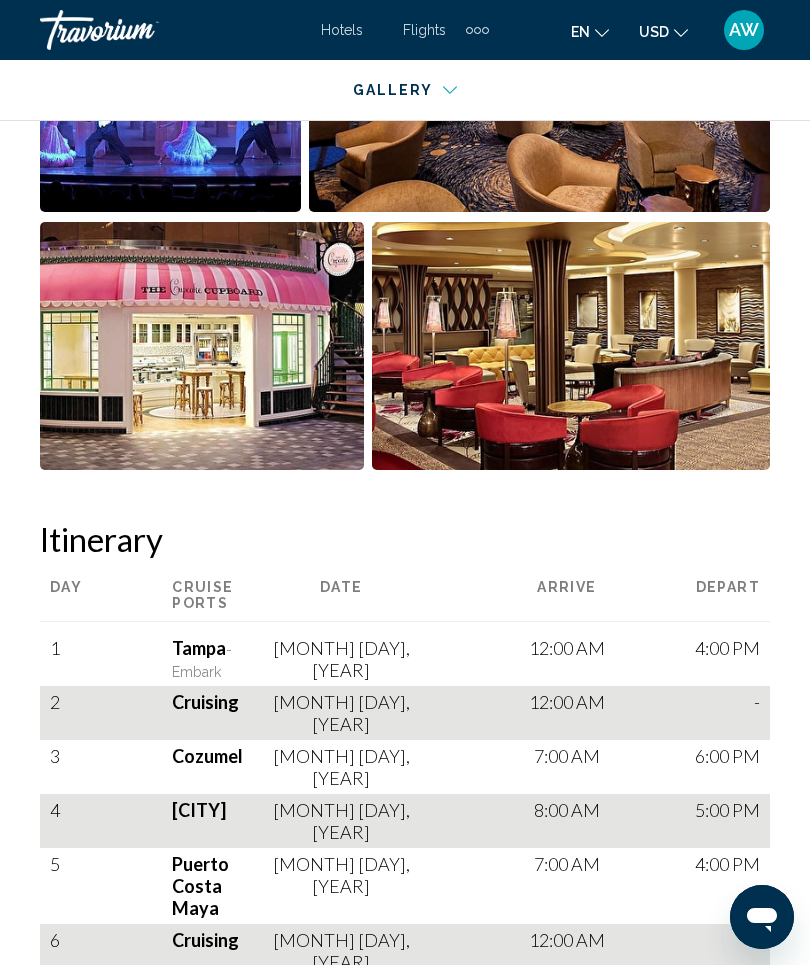 scroll, scrollTop: 2183, scrollLeft: 0, axis: vertical 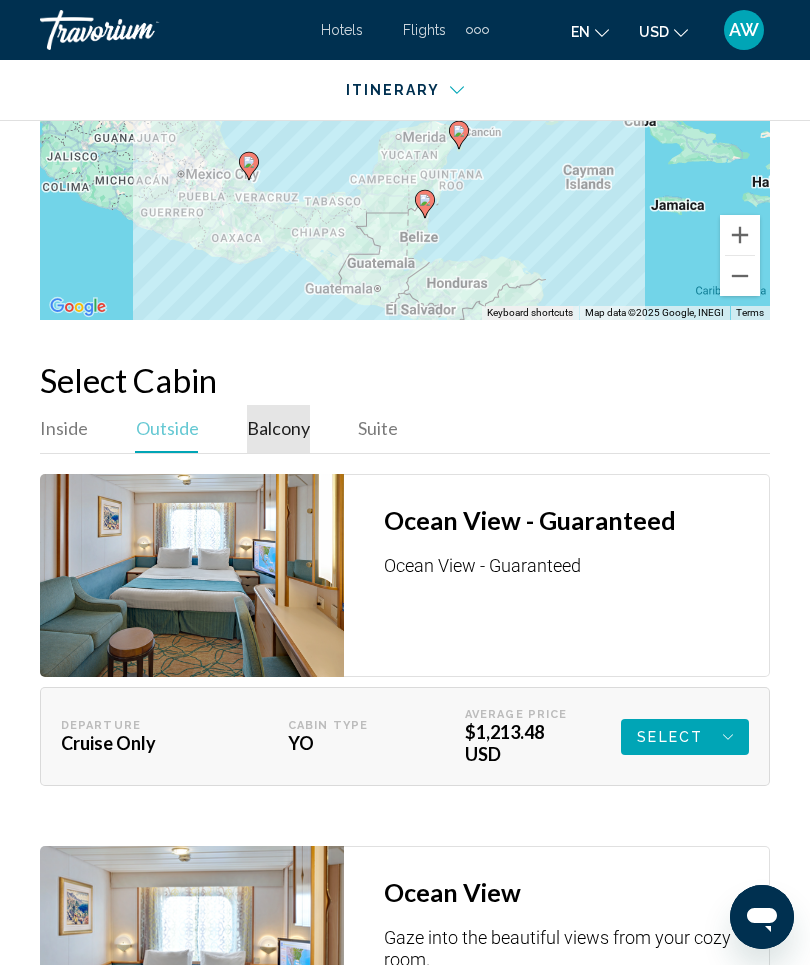 click on "Balcony" at bounding box center (278, 428) 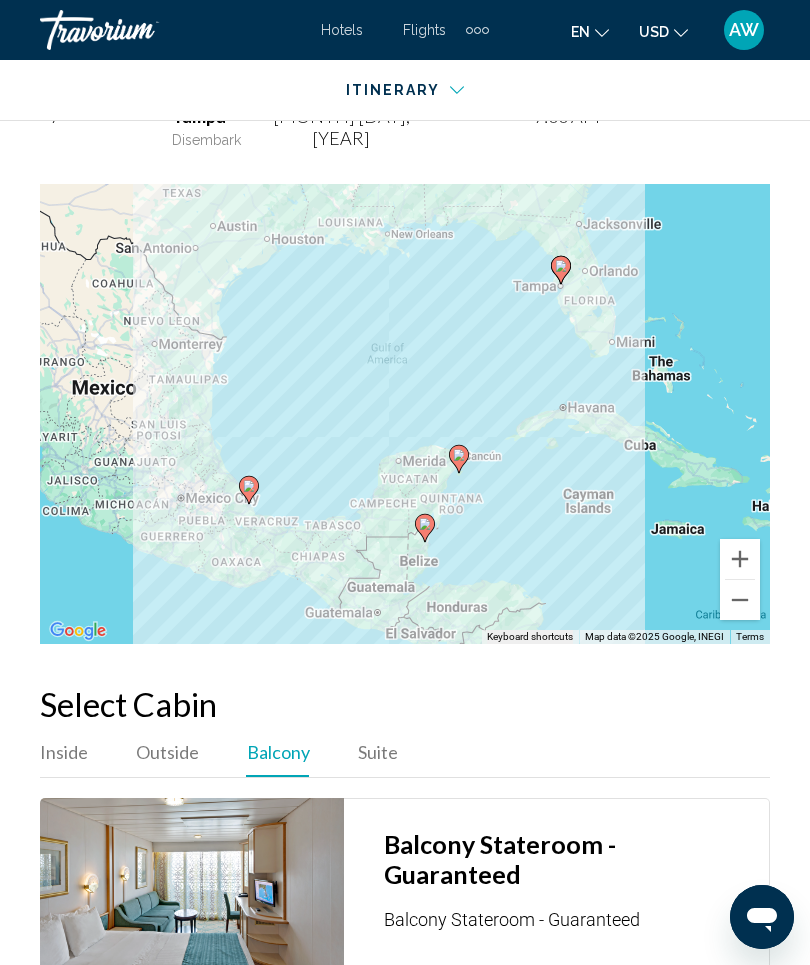 scroll, scrollTop: 3060, scrollLeft: 0, axis: vertical 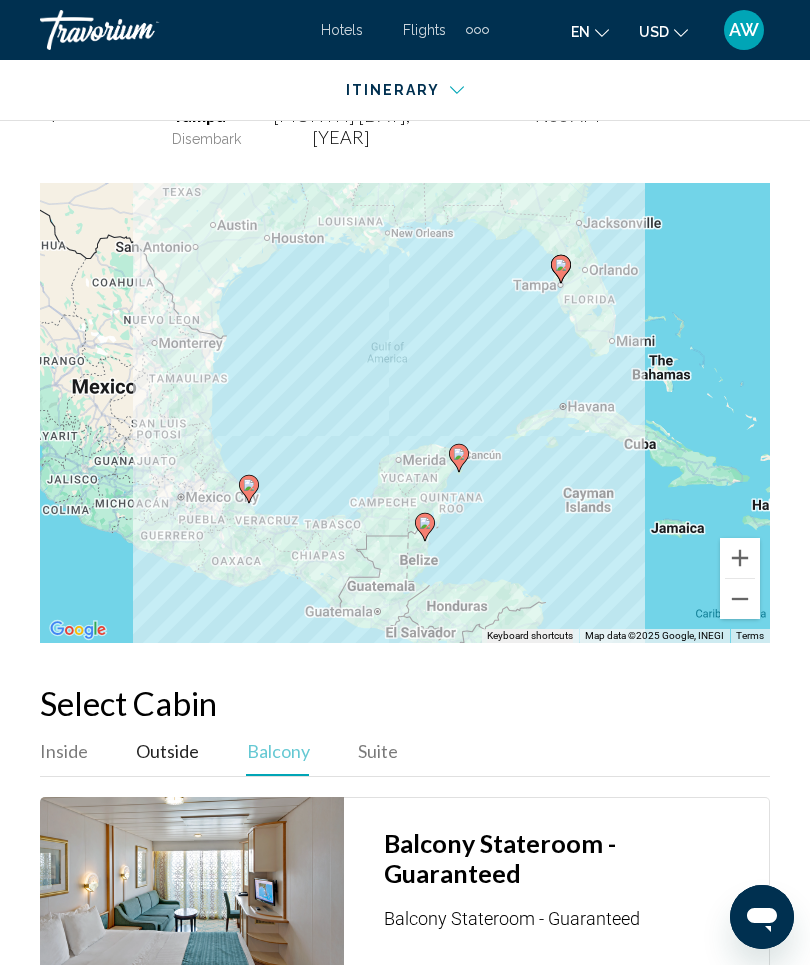 click on "Outside" at bounding box center [167, 751] 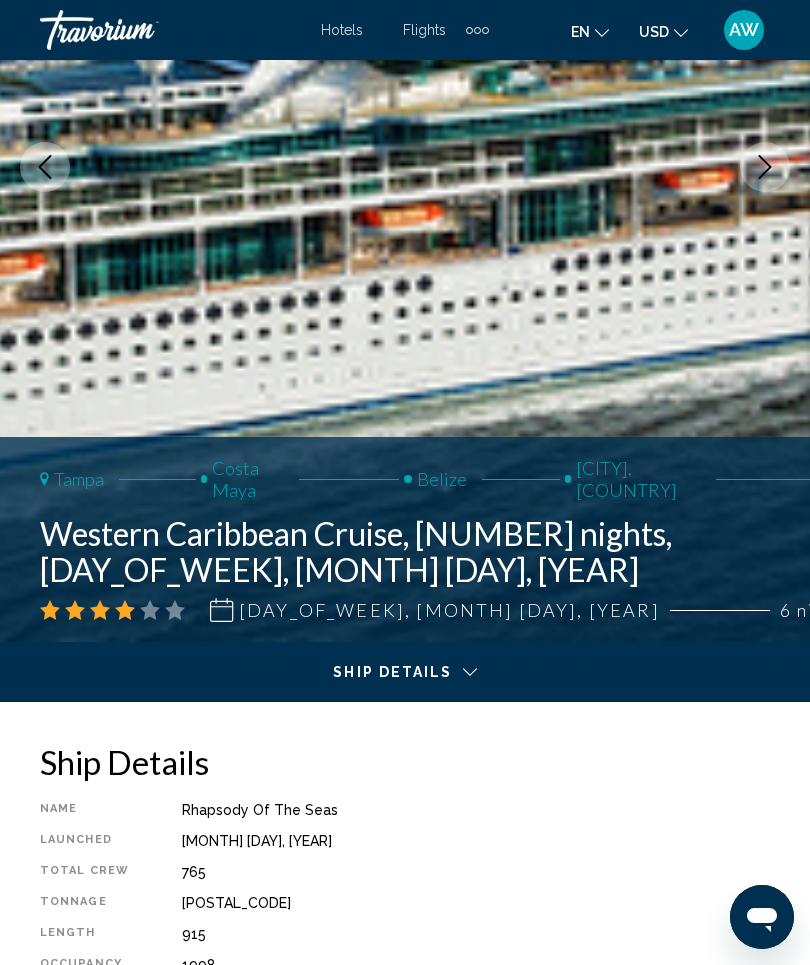 scroll, scrollTop: 366, scrollLeft: 0, axis: vertical 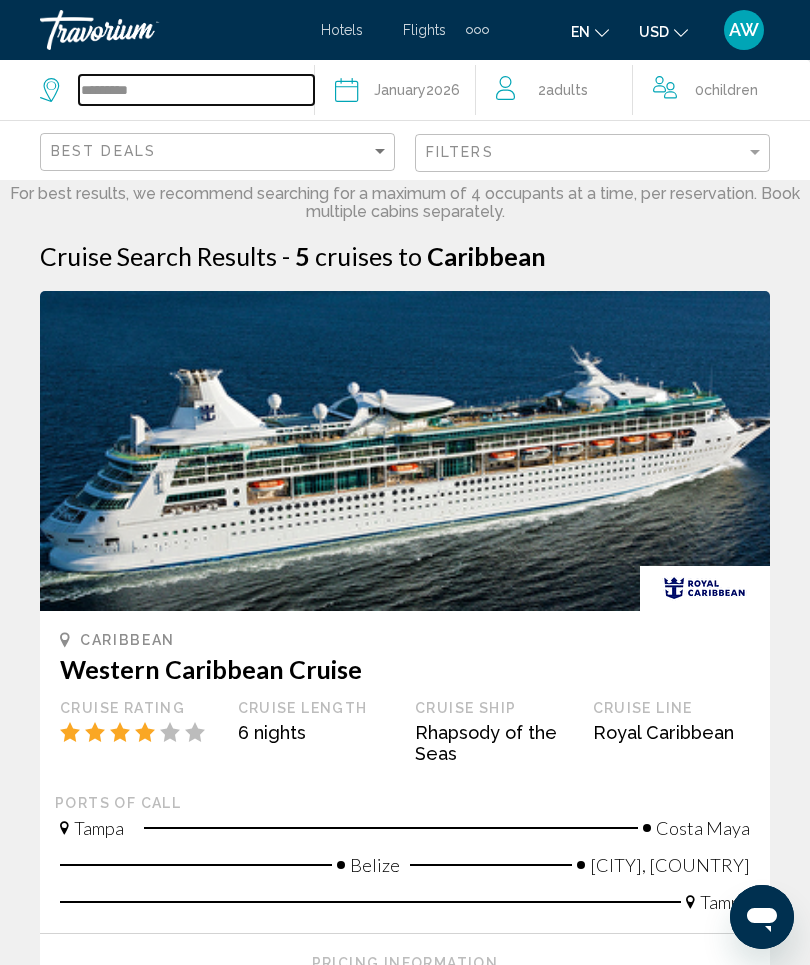 click on "*********" at bounding box center (196, 90) 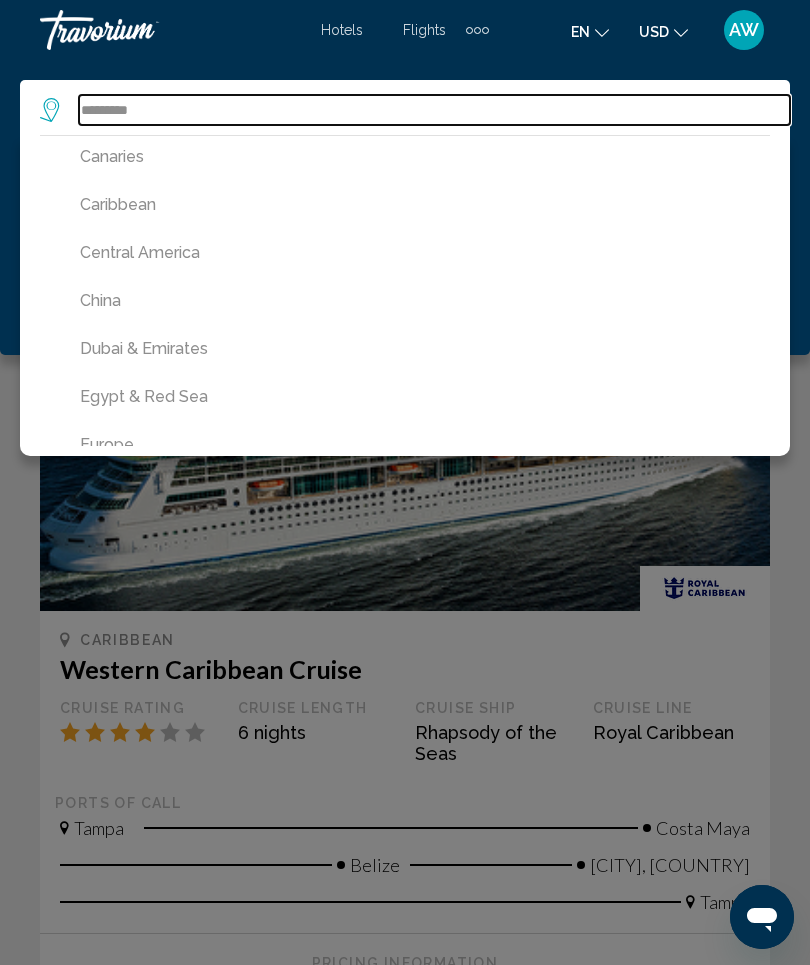 scroll, scrollTop: 441, scrollLeft: 0, axis: vertical 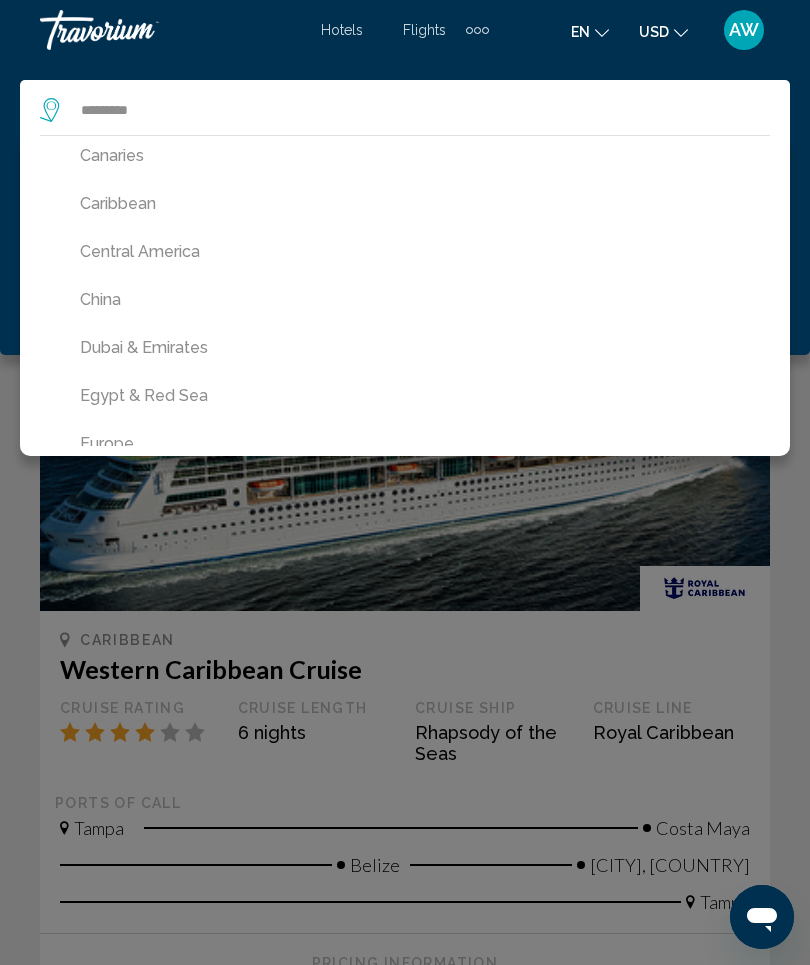 click on "Caribbean" at bounding box center (410, 204) 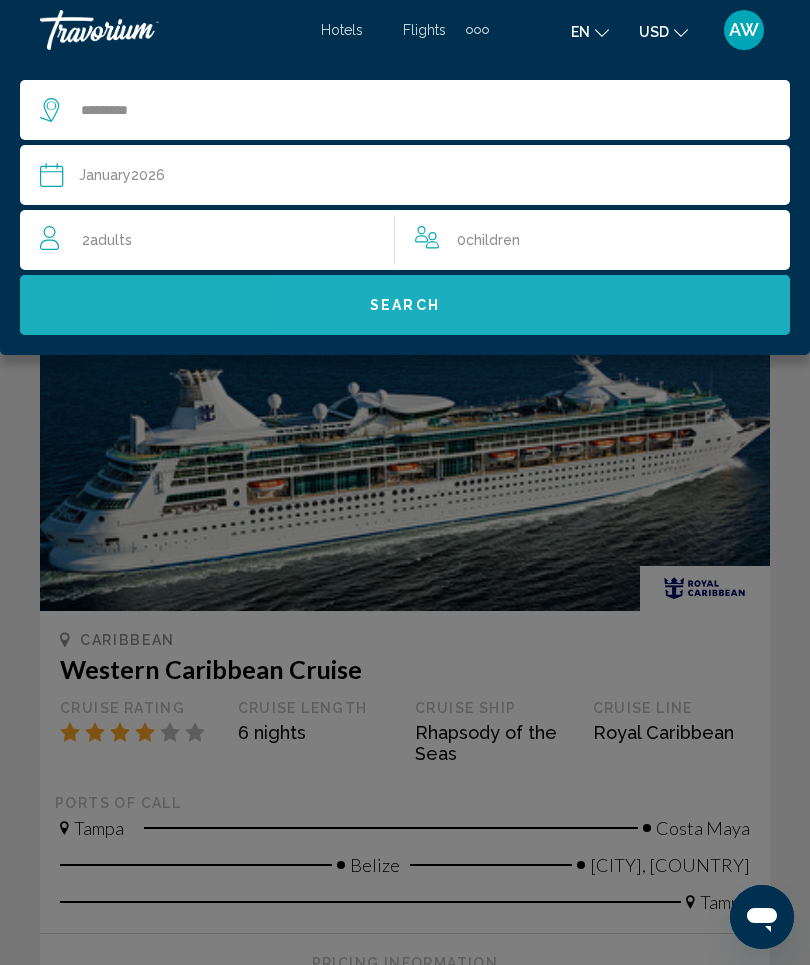 click on "Search" 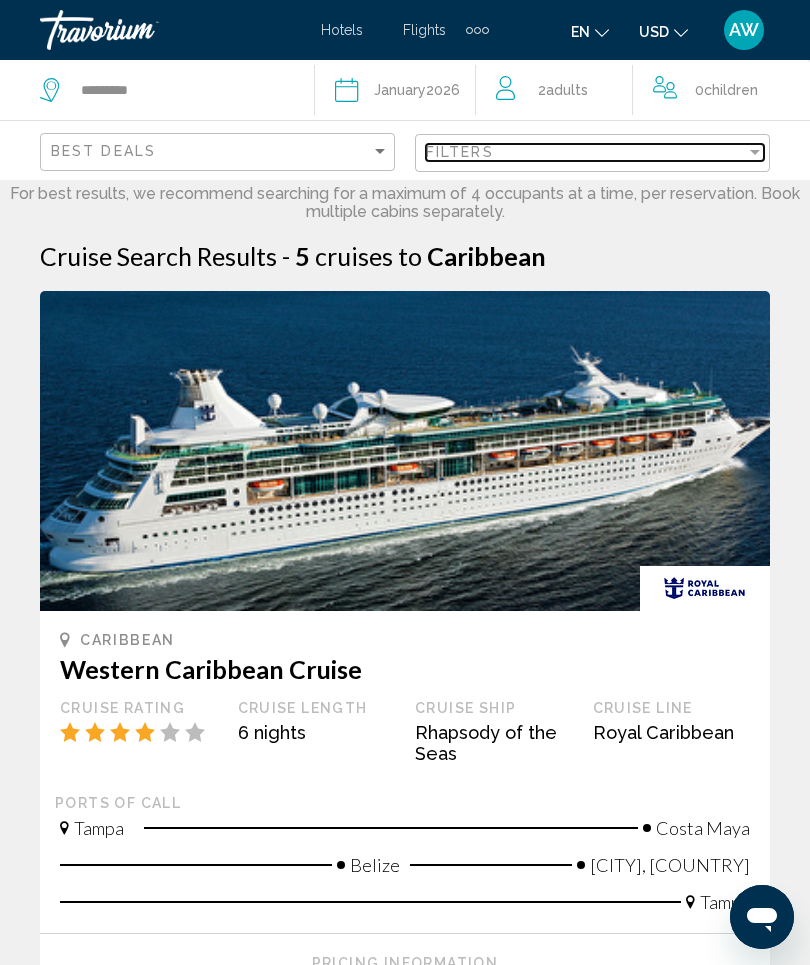 click on "Filters" at bounding box center [586, 152] 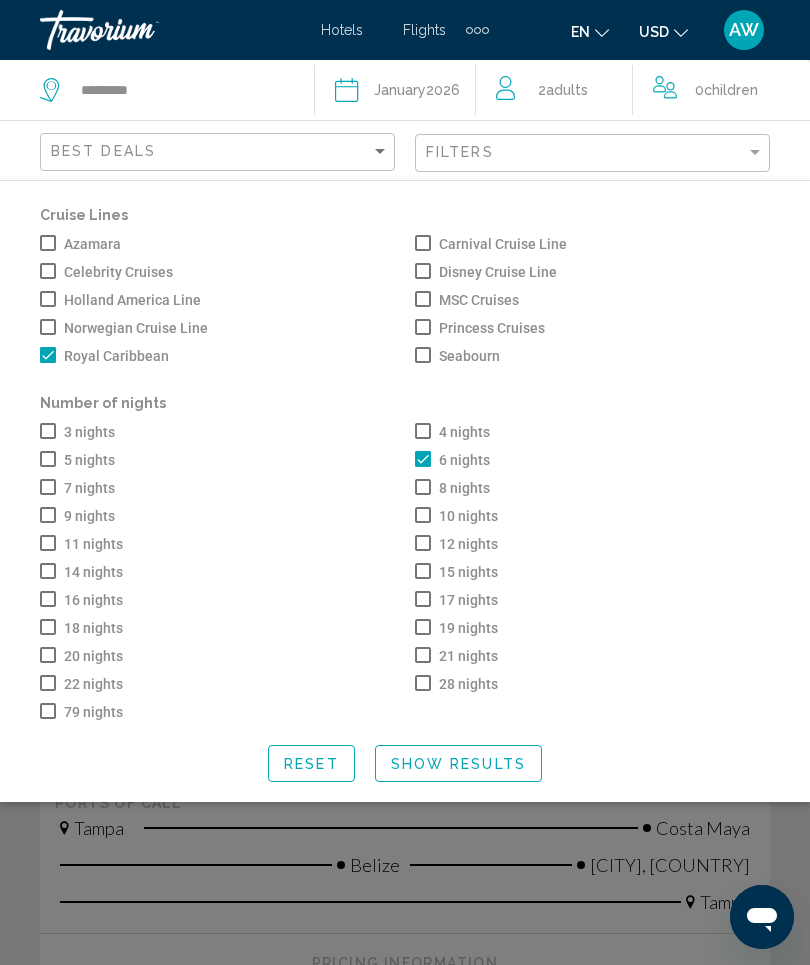 click at bounding box center [48, 355] 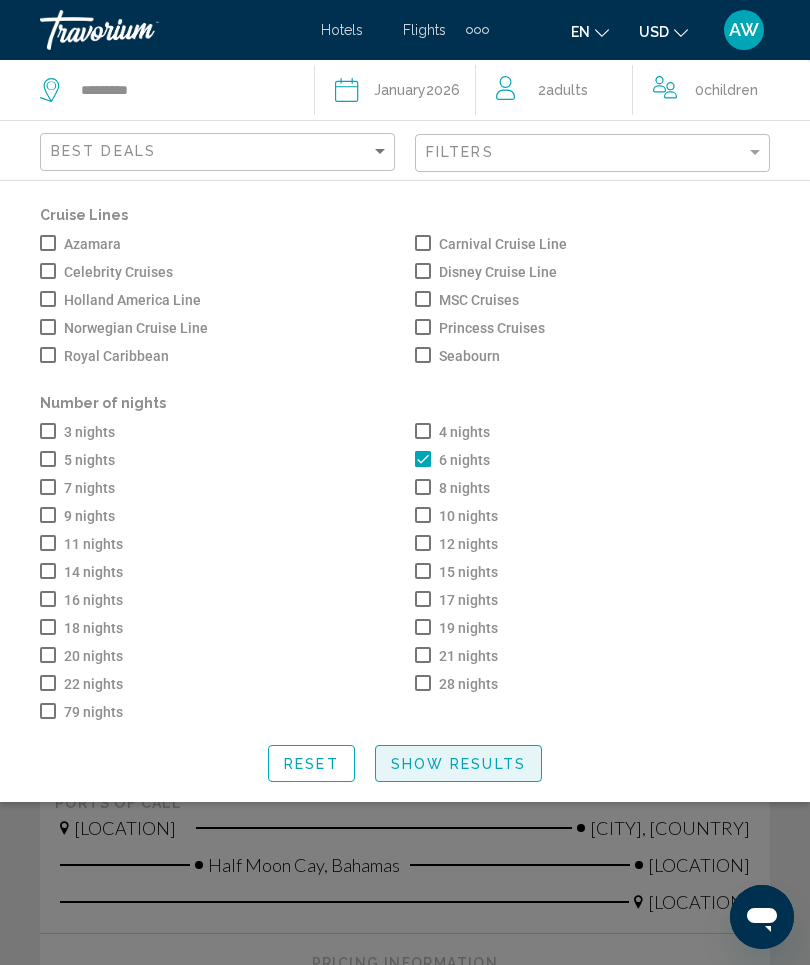 click on "Show Results" 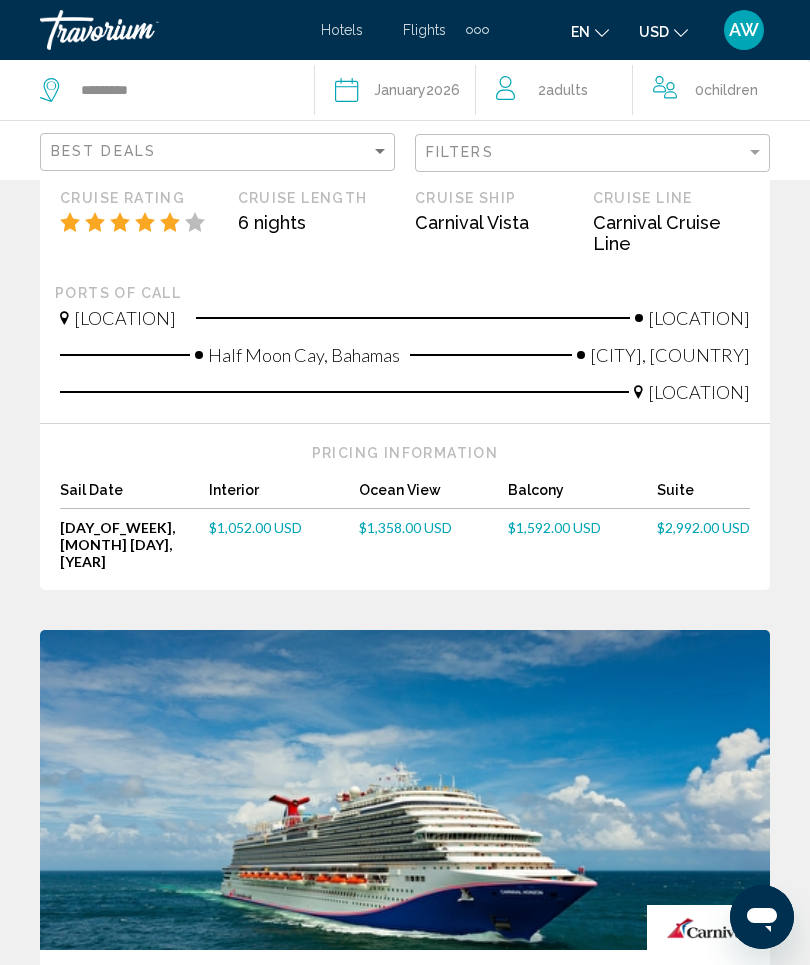 scroll, scrollTop: 1358, scrollLeft: 0, axis: vertical 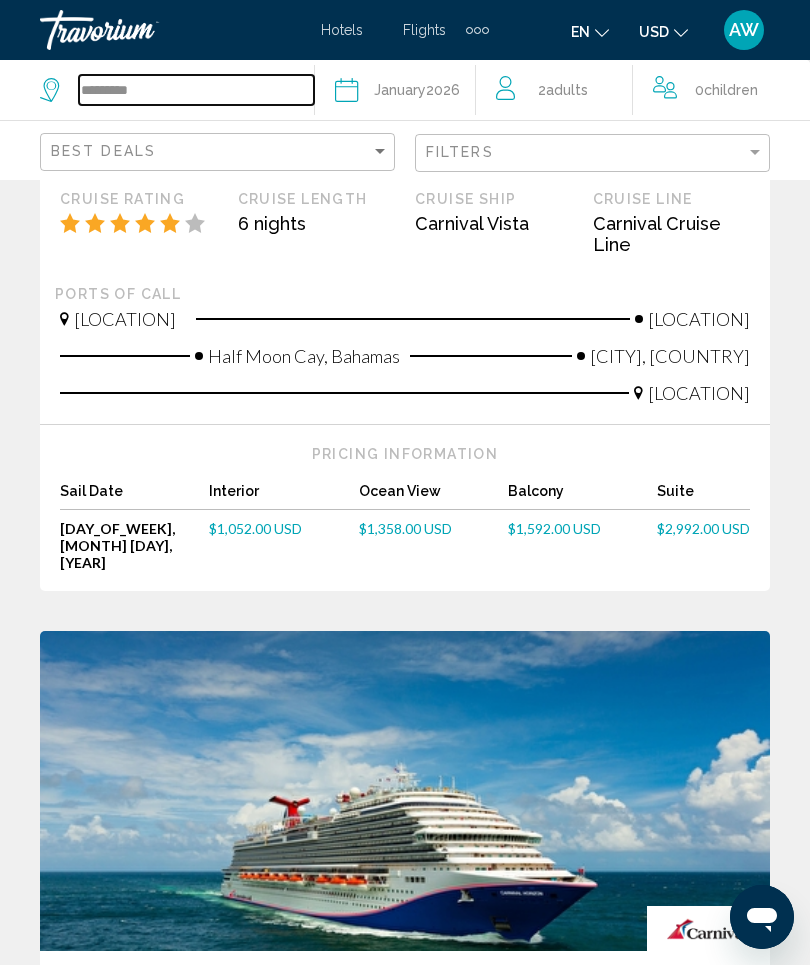 click on "*********" at bounding box center (196, 90) 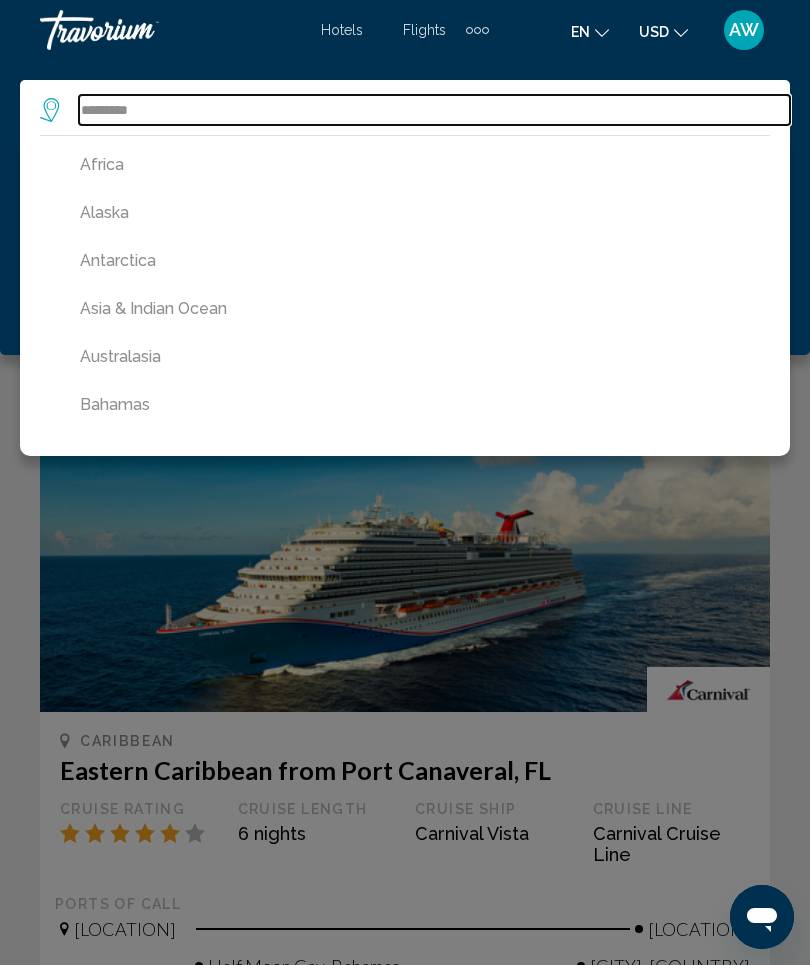 scroll, scrollTop: 744, scrollLeft: 0, axis: vertical 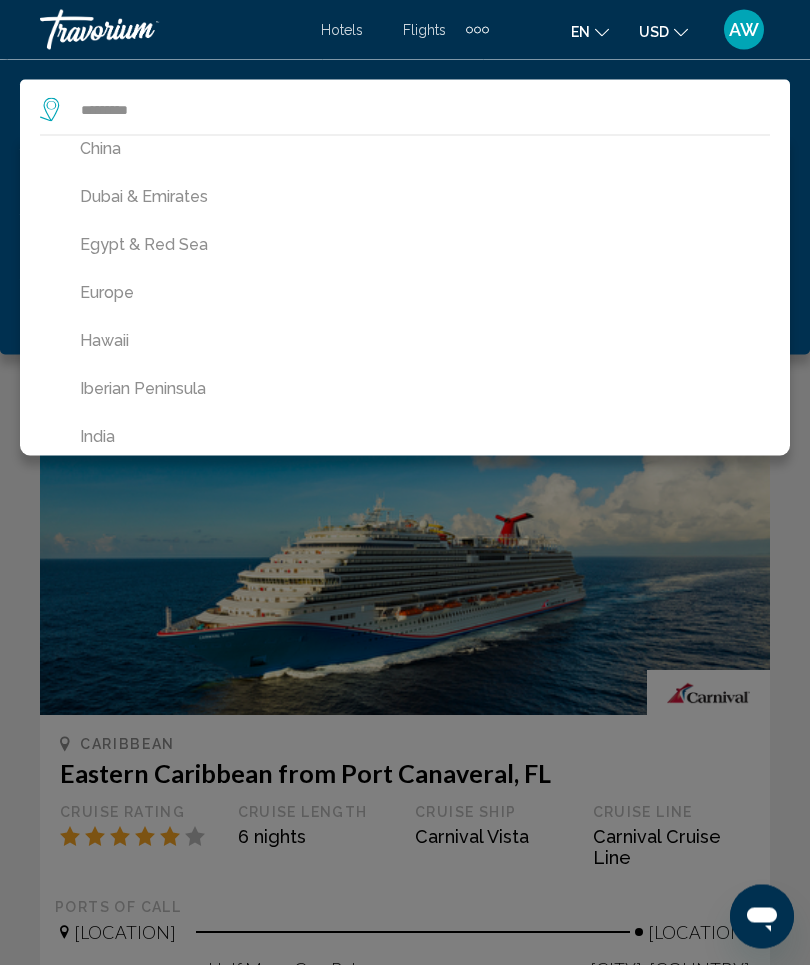 click on "Europe" at bounding box center (410, 293) 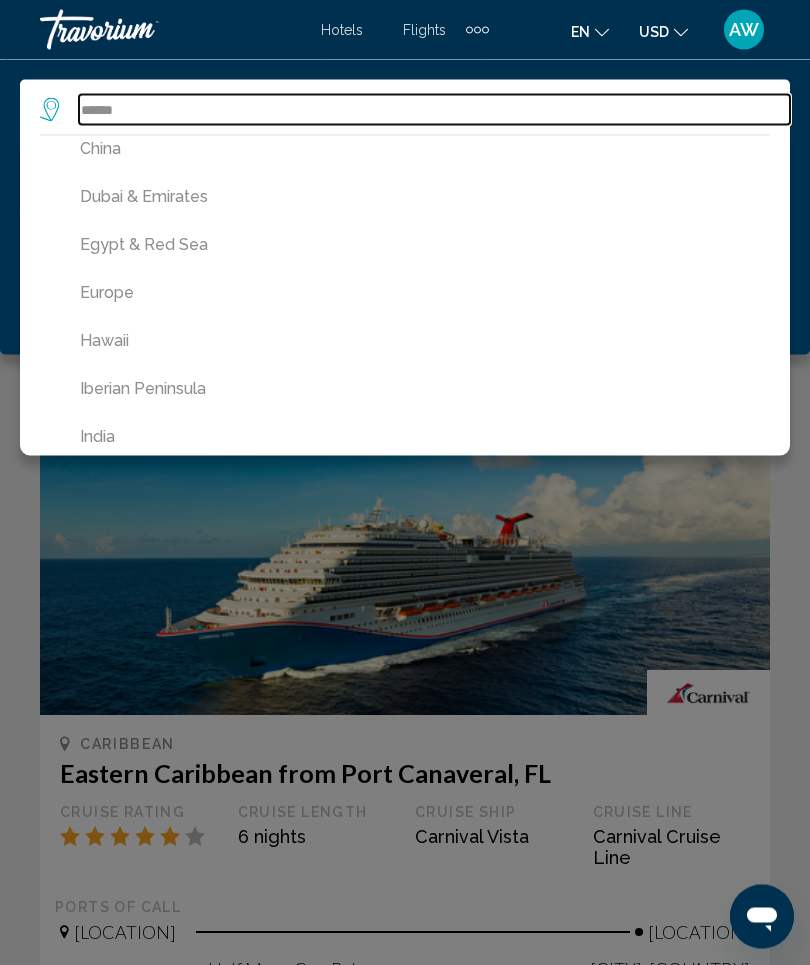 scroll, scrollTop: 745, scrollLeft: 0, axis: vertical 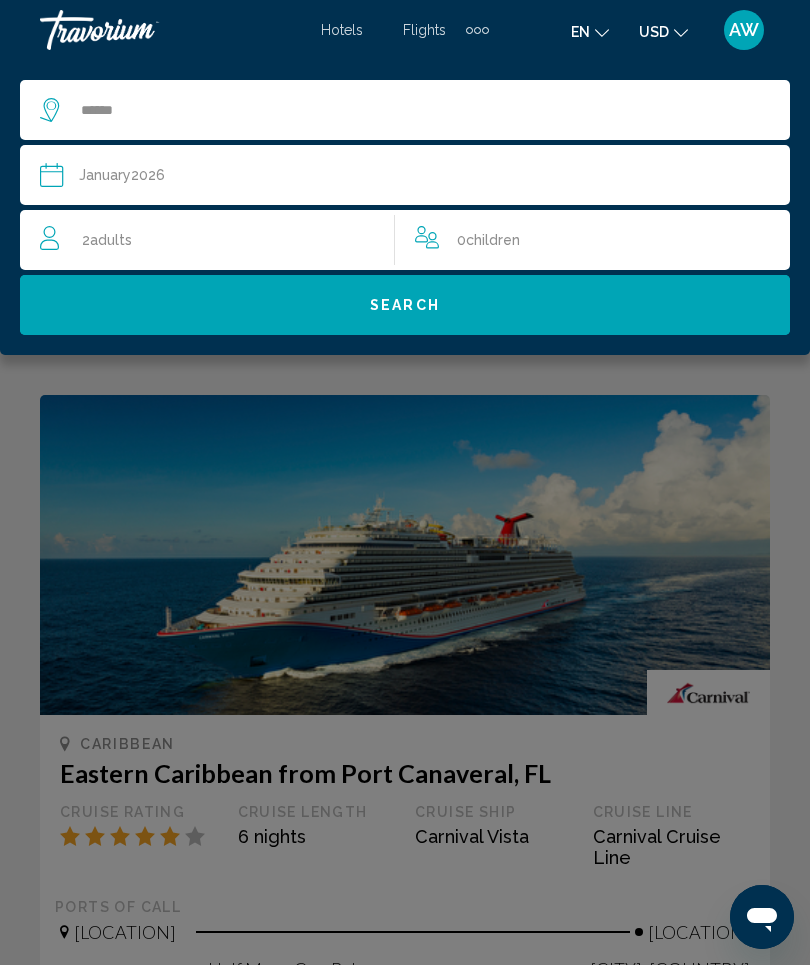click on "Search" 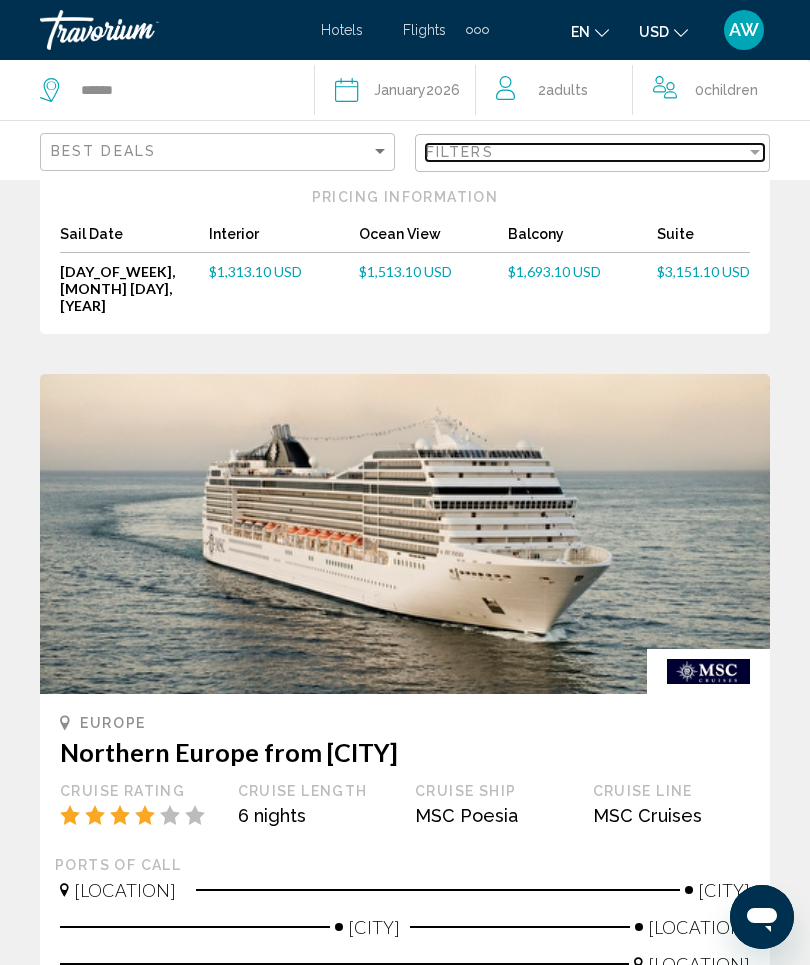 click on "Filters" at bounding box center (586, 152) 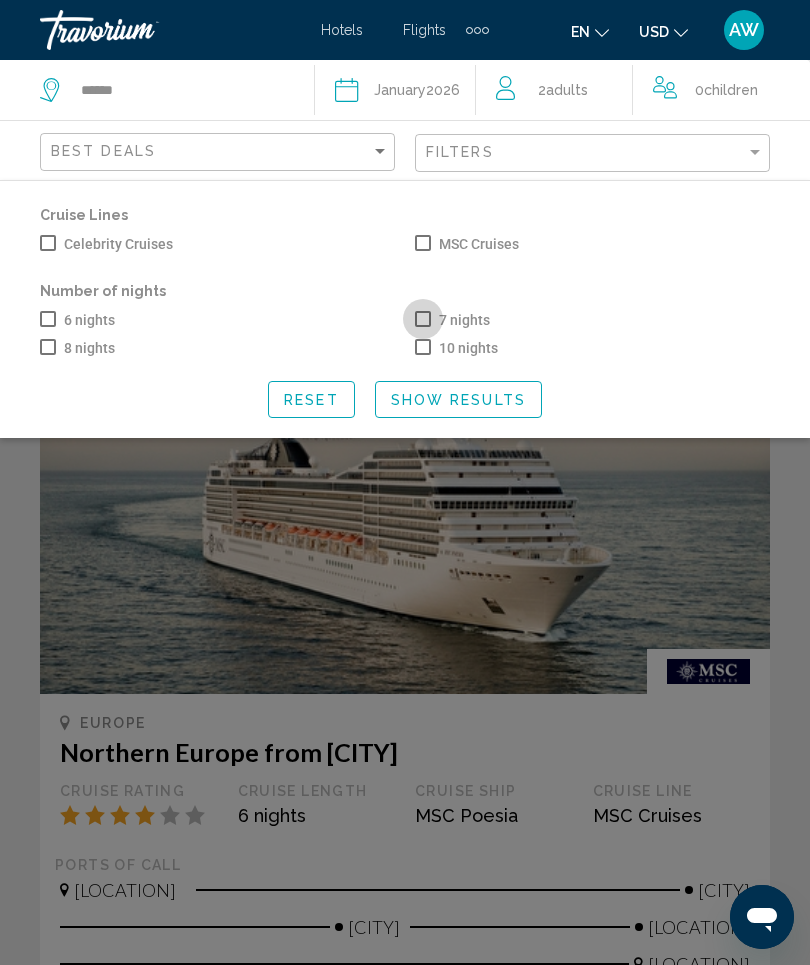 click at bounding box center (423, 319) 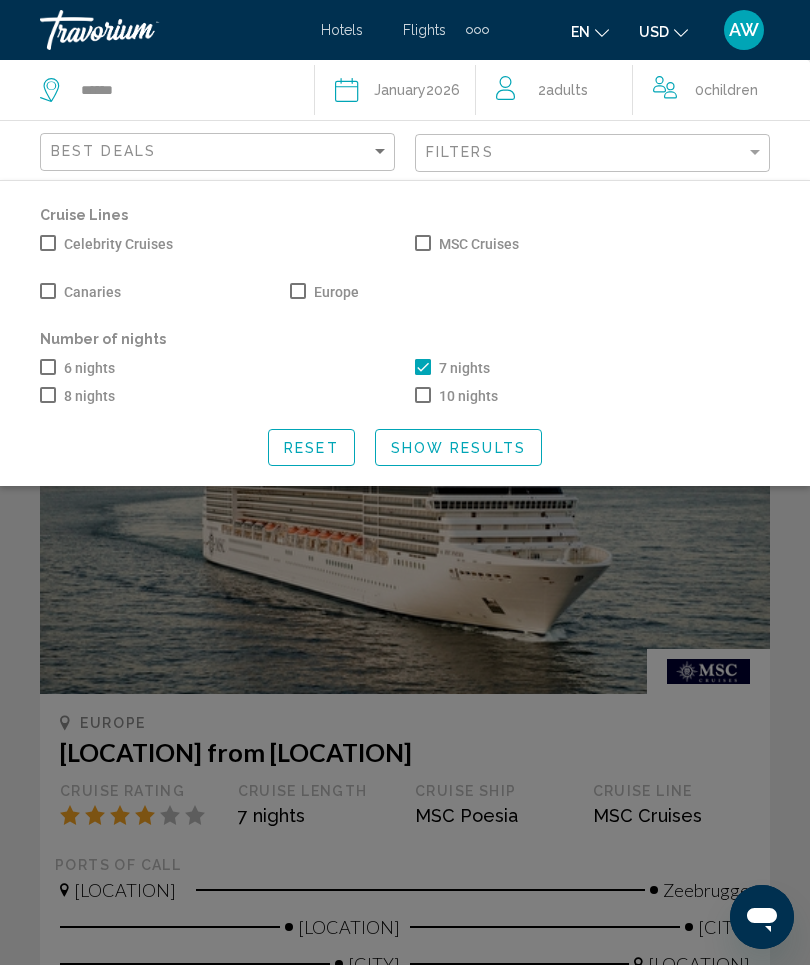 click on "Show Results" 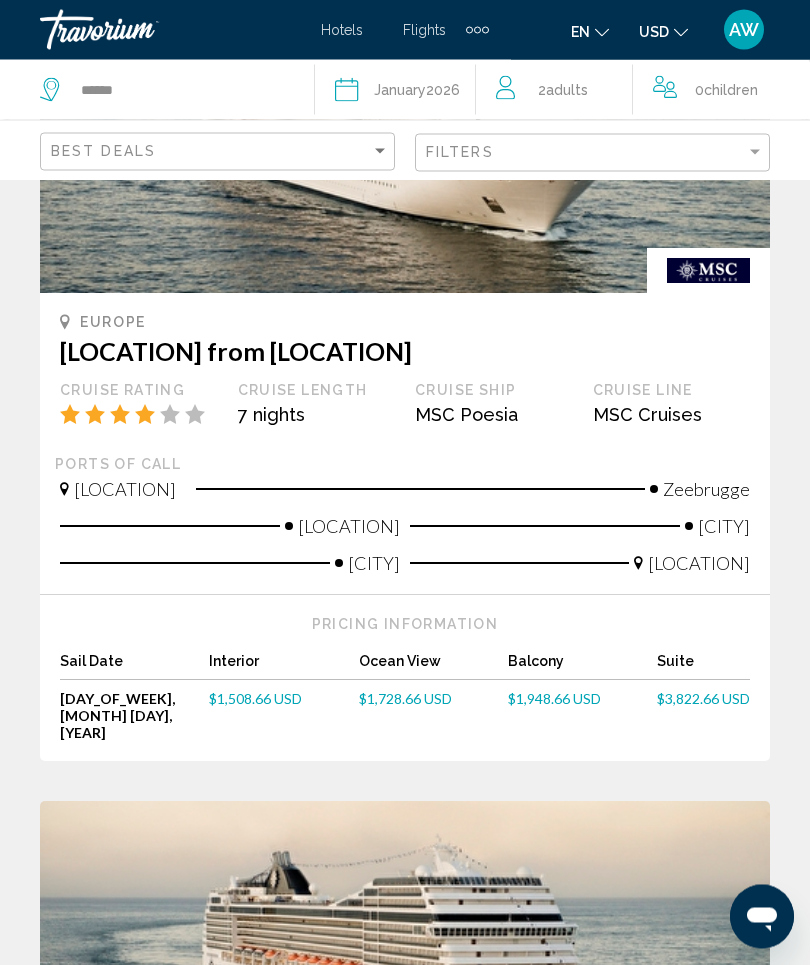 scroll, scrollTop: 1127, scrollLeft: 0, axis: vertical 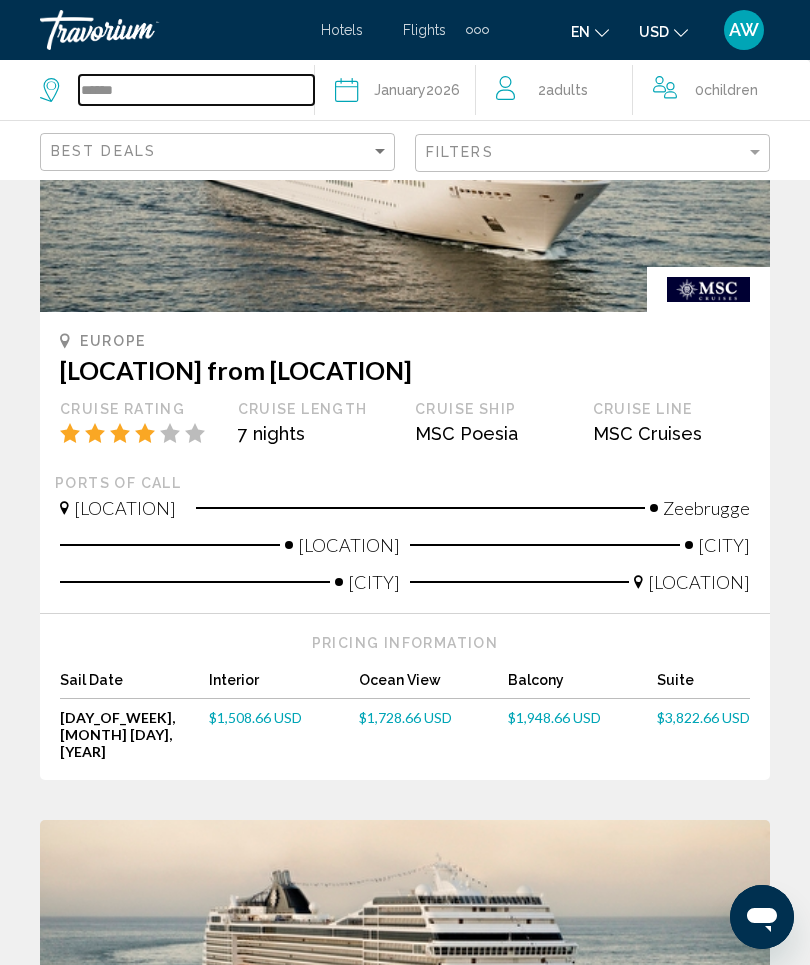 click on "******" at bounding box center [196, 90] 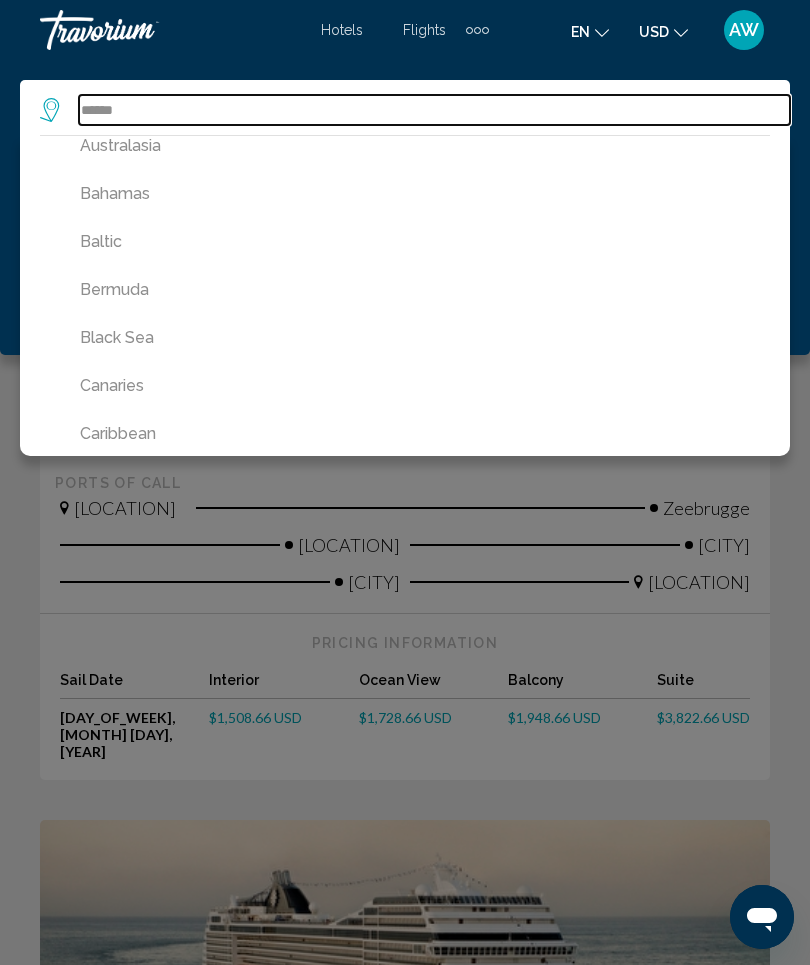 scroll, scrollTop: 209, scrollLeft: 0, axis: vertical 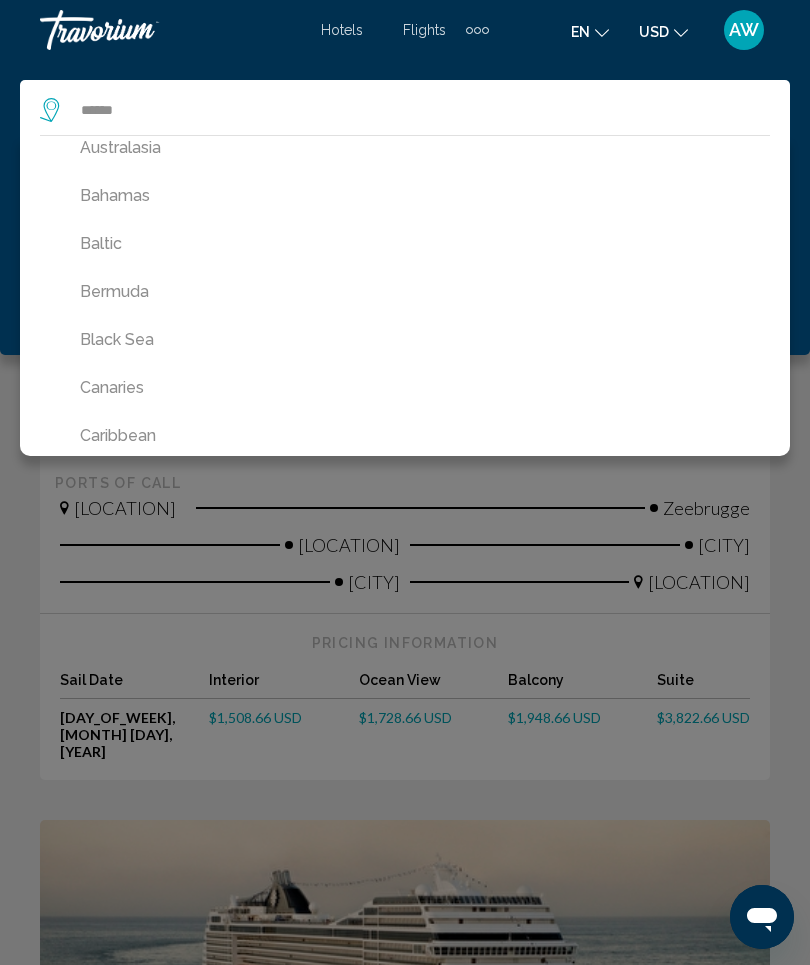 click on "Bahamas" at bounding box center (410, 196) 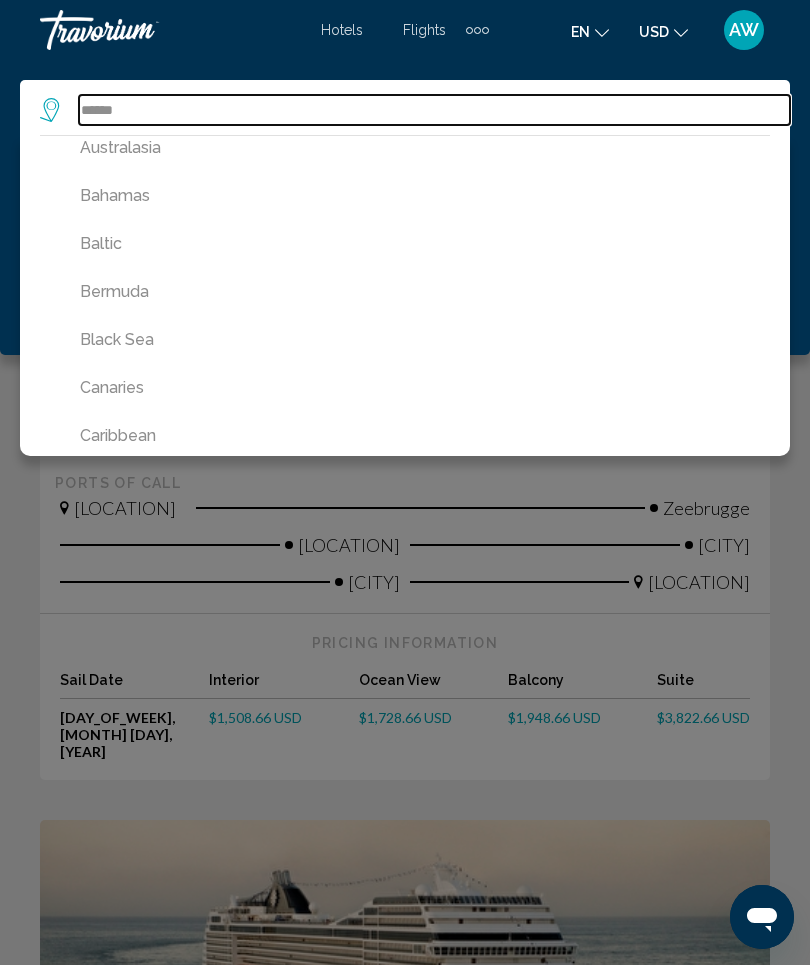 type on "*******" 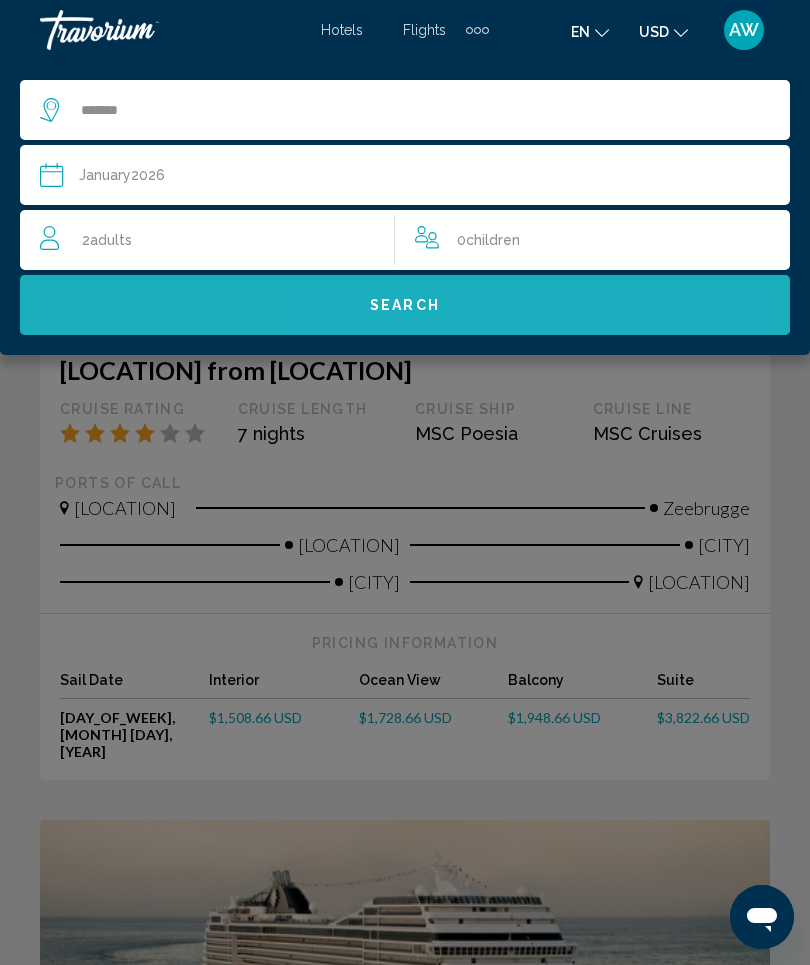 click on "Search" 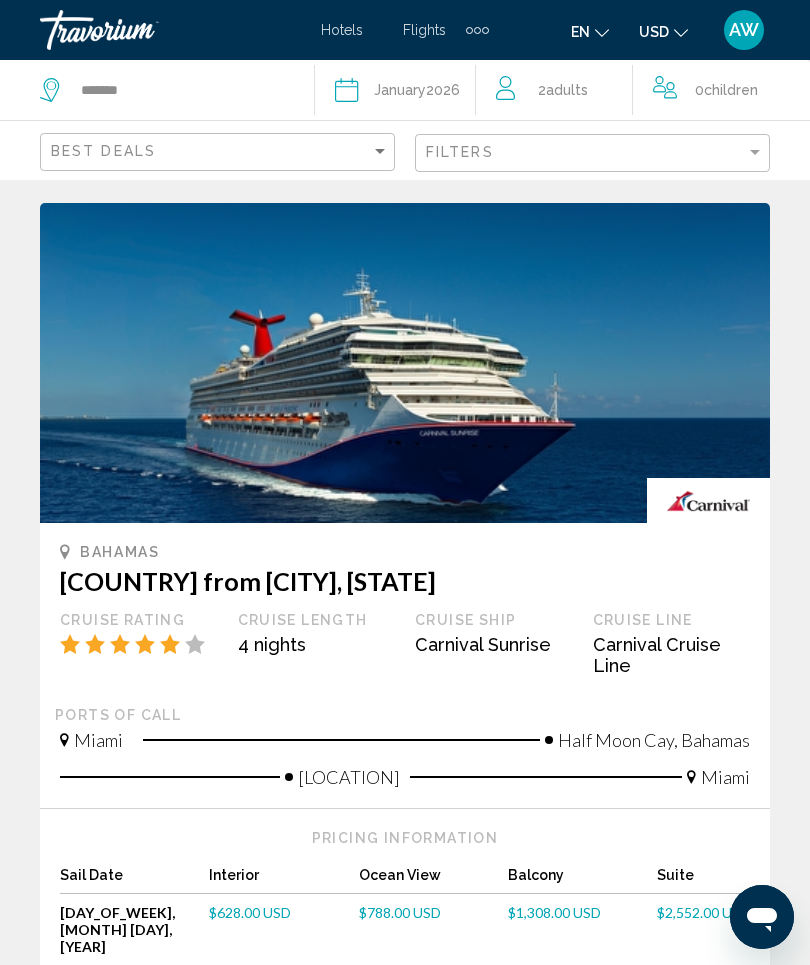 click on "Filters" 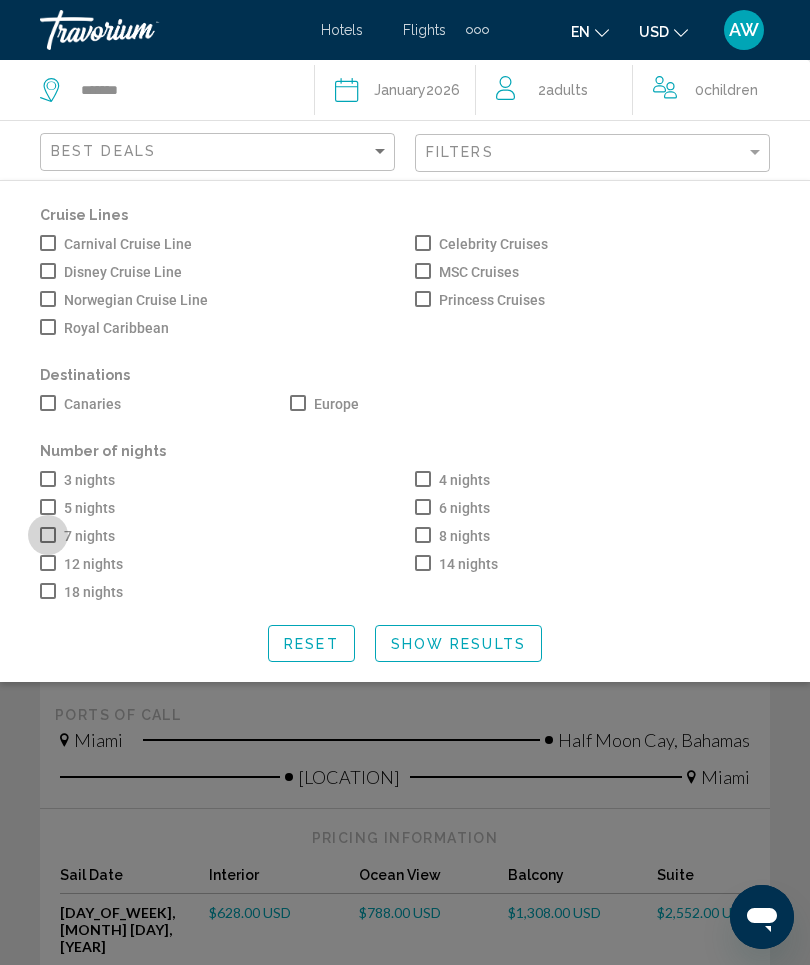 click on "7 nights" at bounding box center (89, 536) 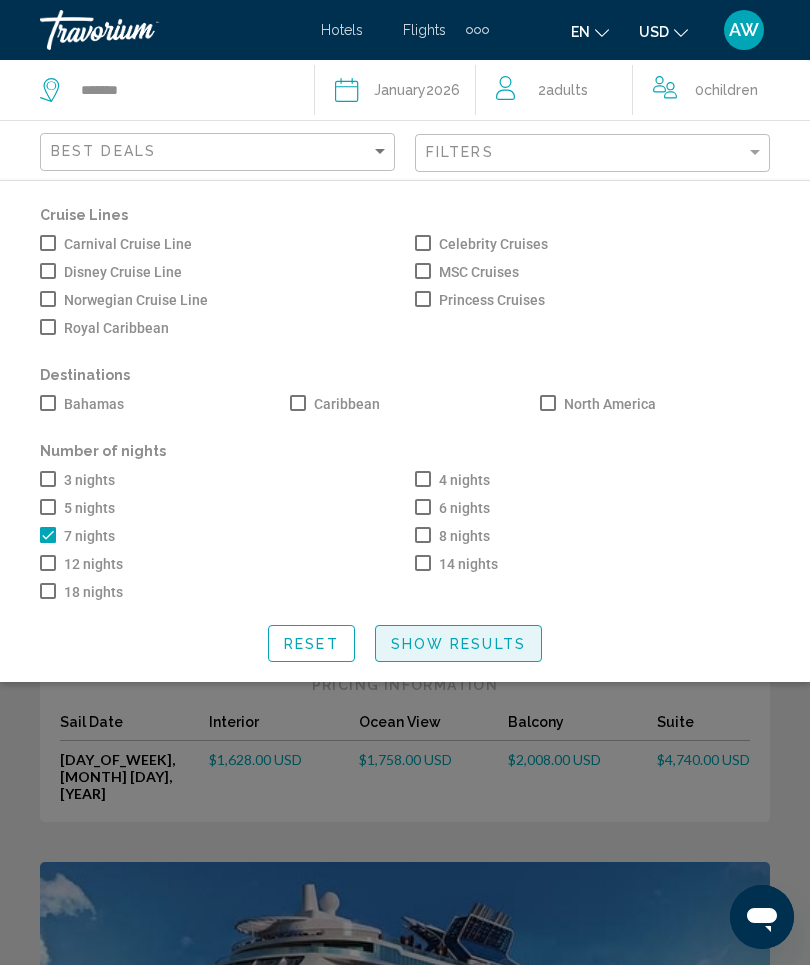 click on "Show Results" 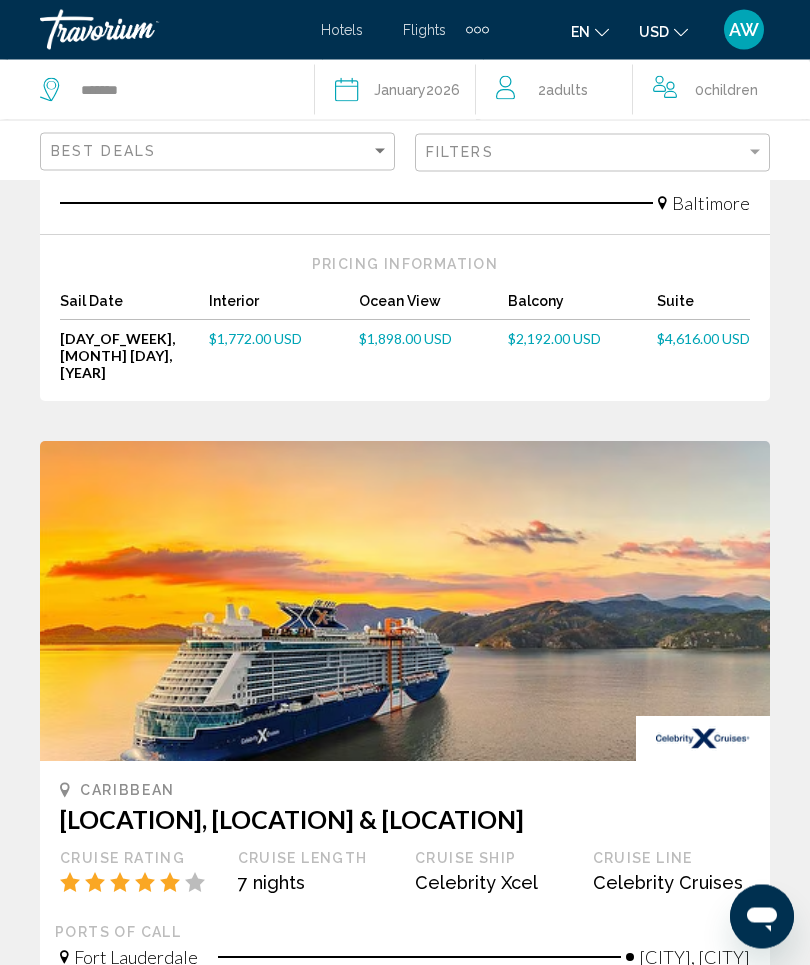 scroll, scrollTop: 4239, scrollLeft: 0, axis: vertical 